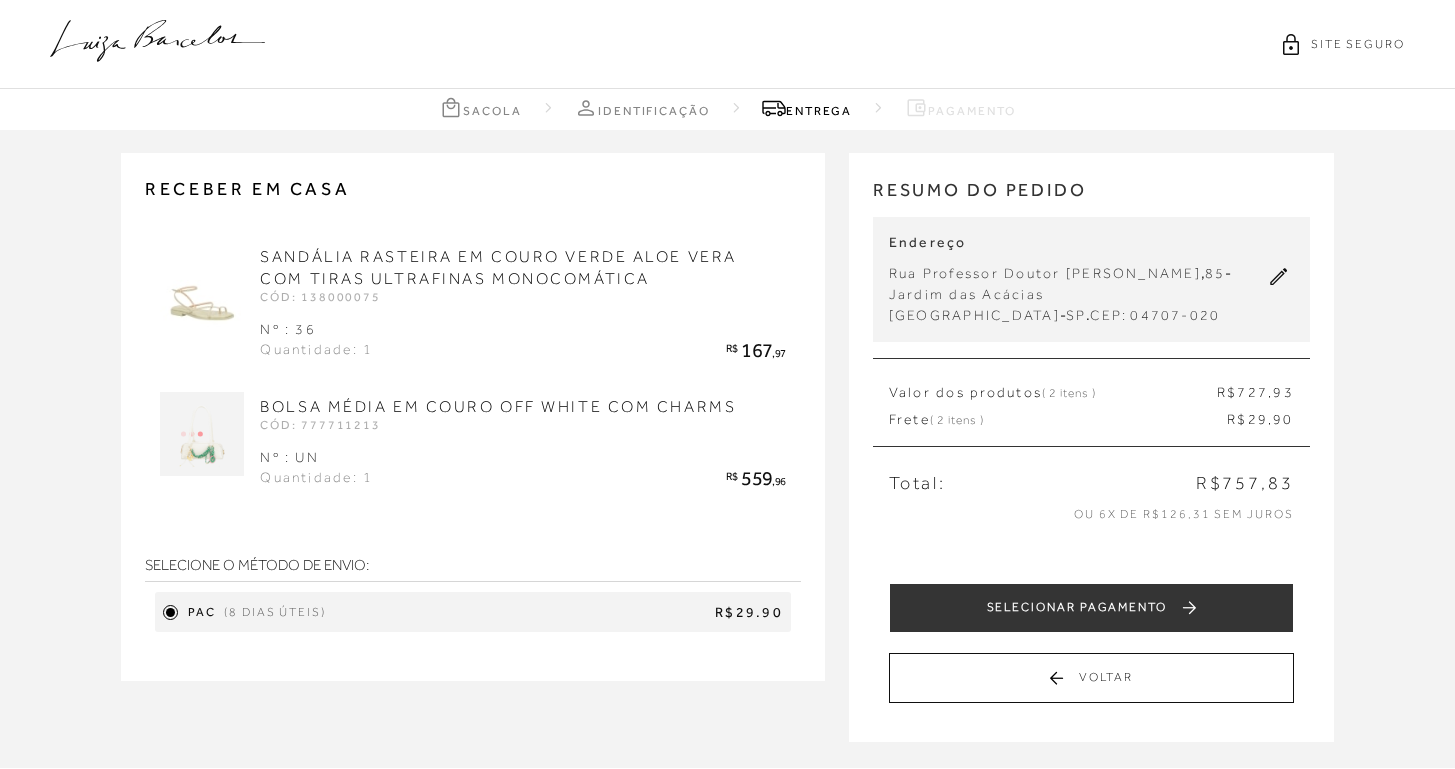 scroll, scrollTop: 0, scrollLeft: 0, axis: both 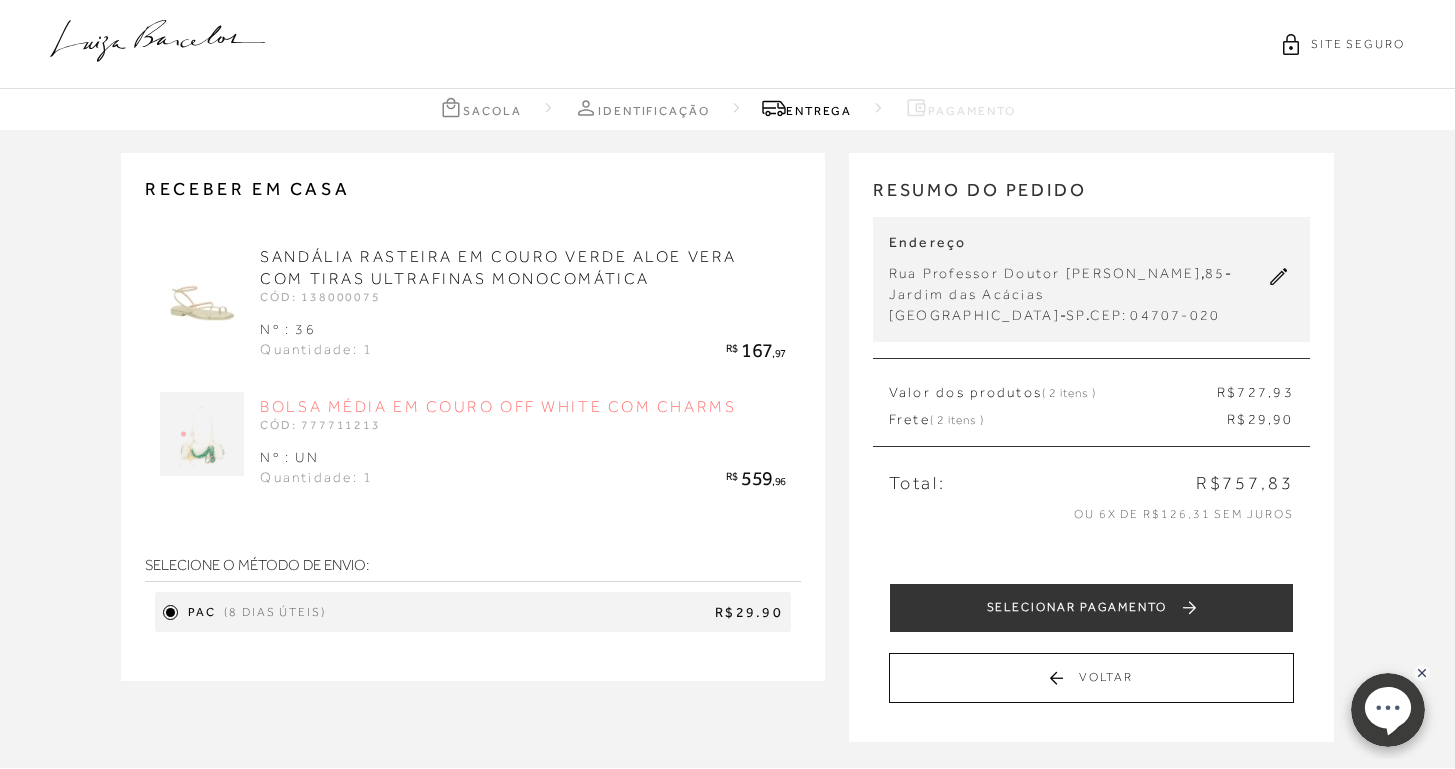 click on "BOLSA MÉDIA EM COURO OFF WHITE COM CHARMS" at bounding box center (498, 407) 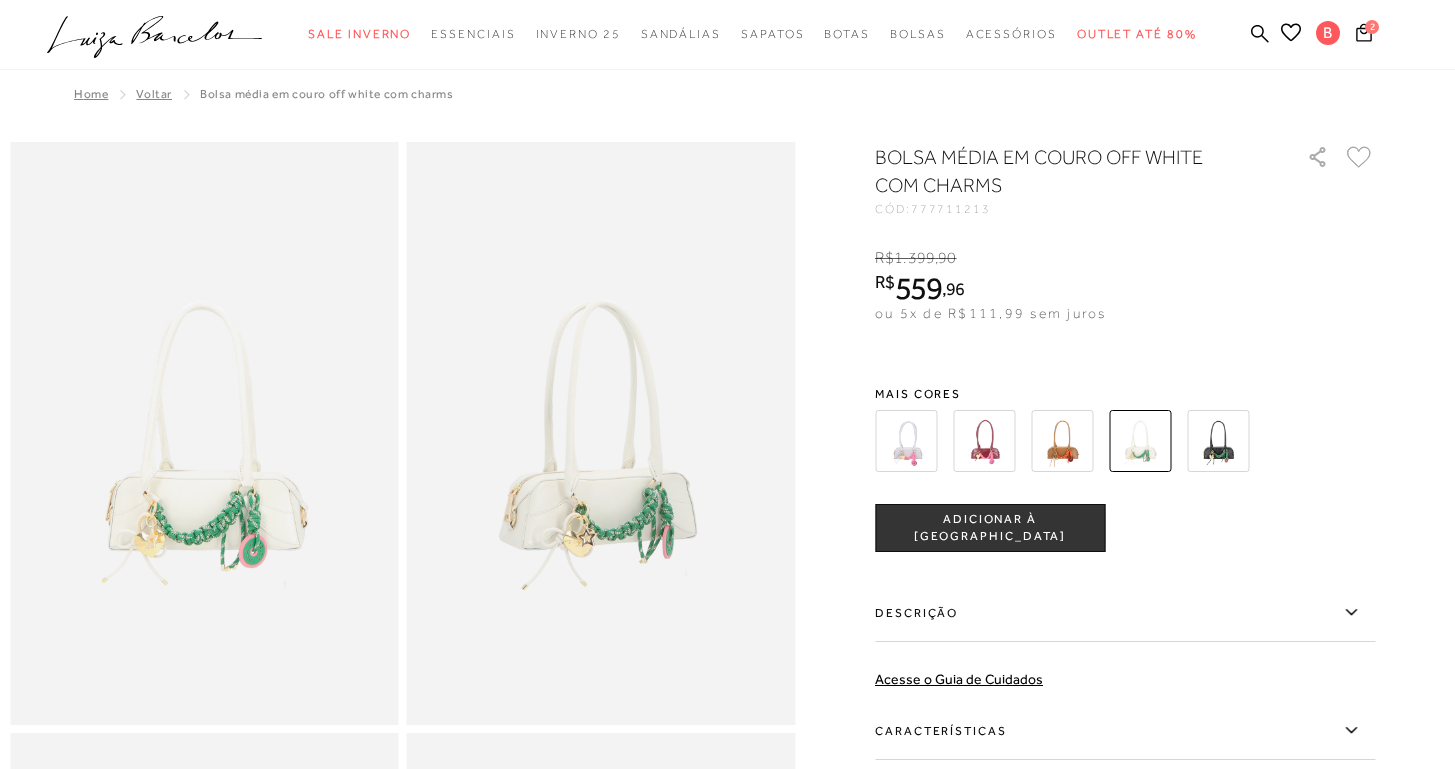 scroll, scrollTop: 577, scrollLeft: 0, axis: vertical 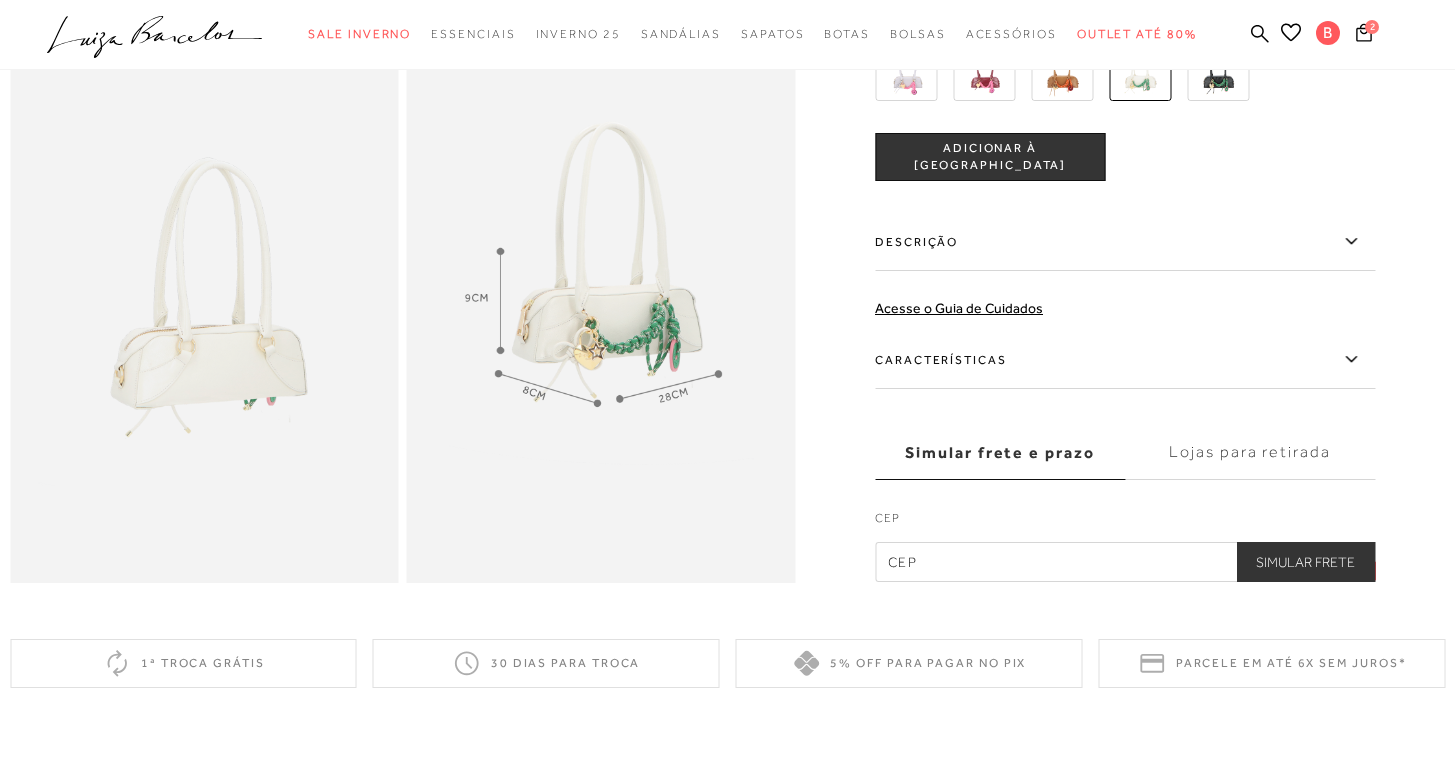 click on "Características" at bounding box center [1125, 360] 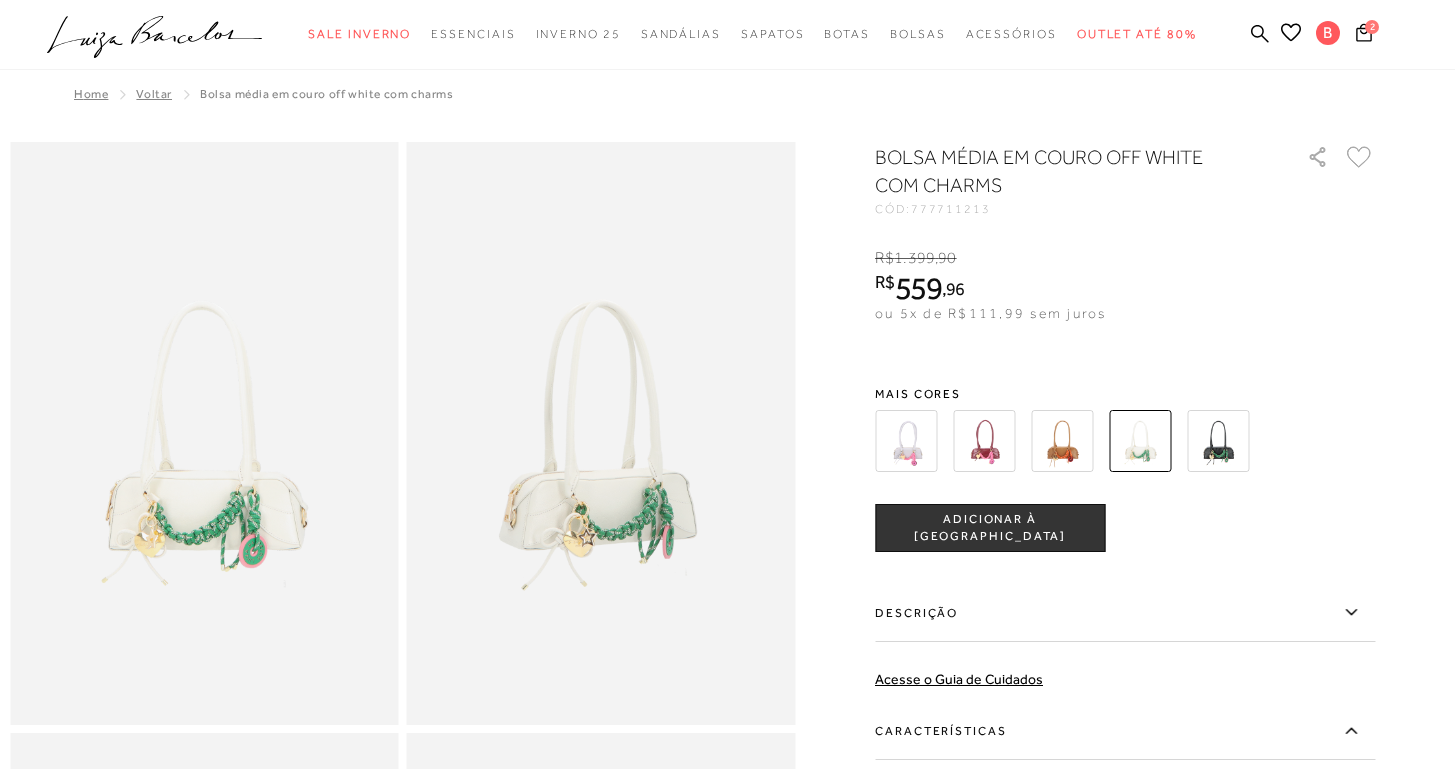 scroll, scrollTop: 0, scrollLeft: 0, axis: both 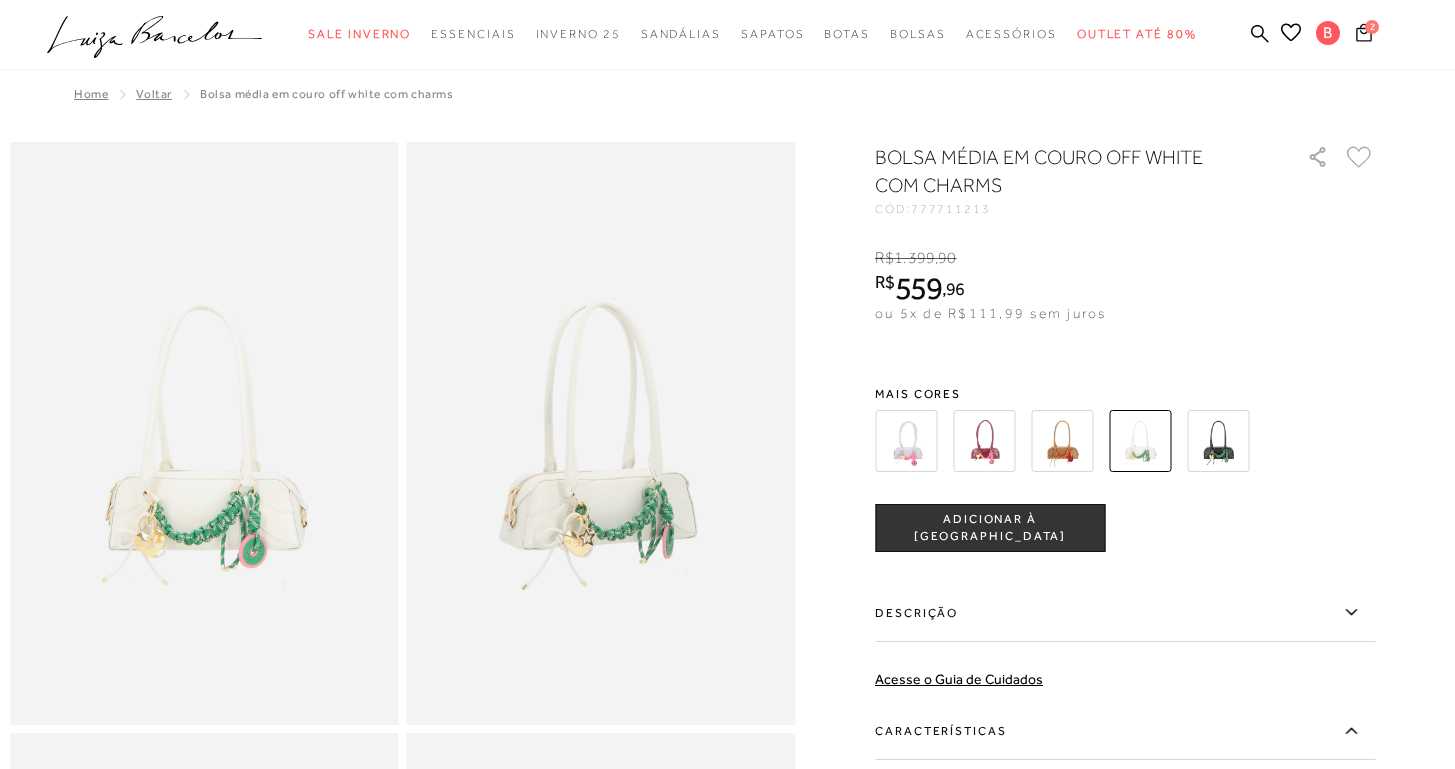 click on "2" at bounding box center [1372, 27] 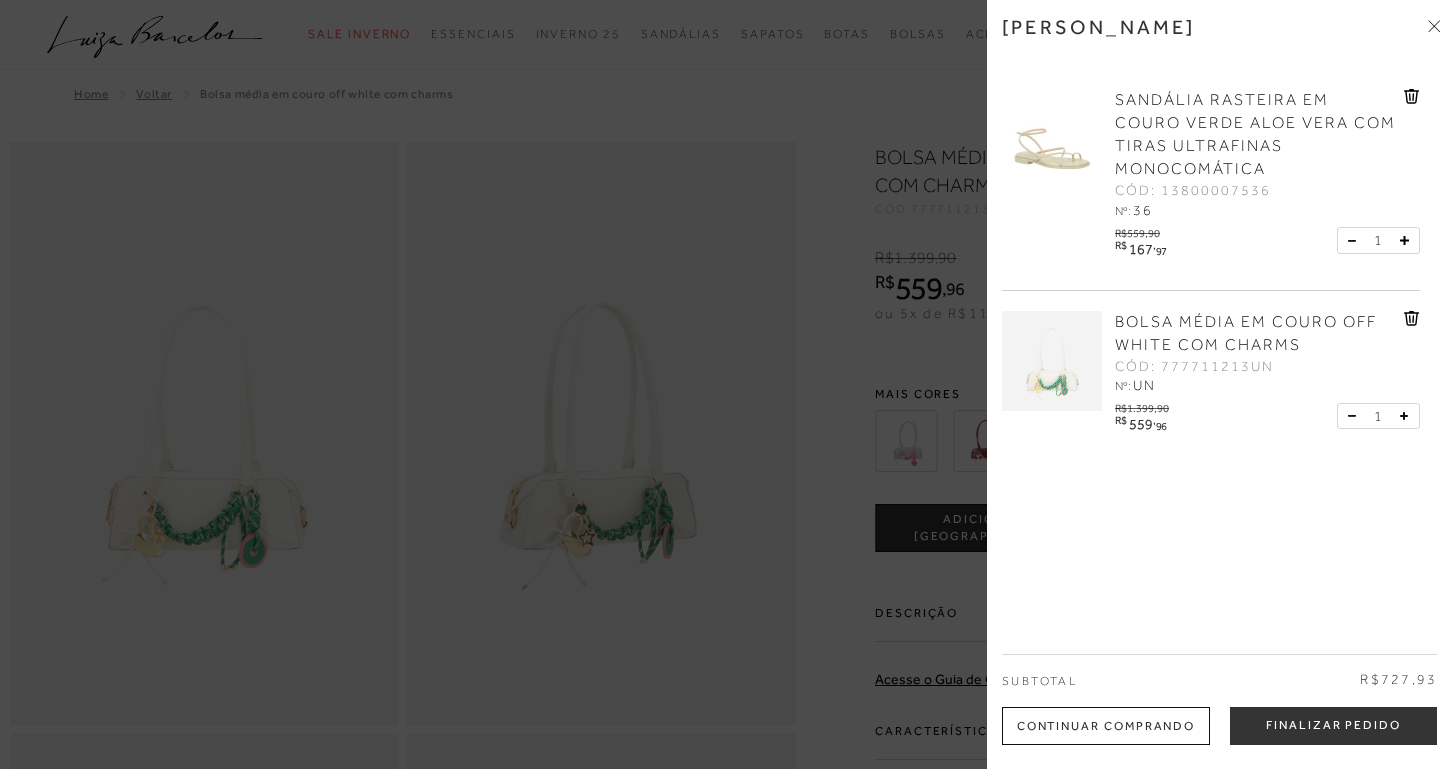 click at bounding box center (727, 384) 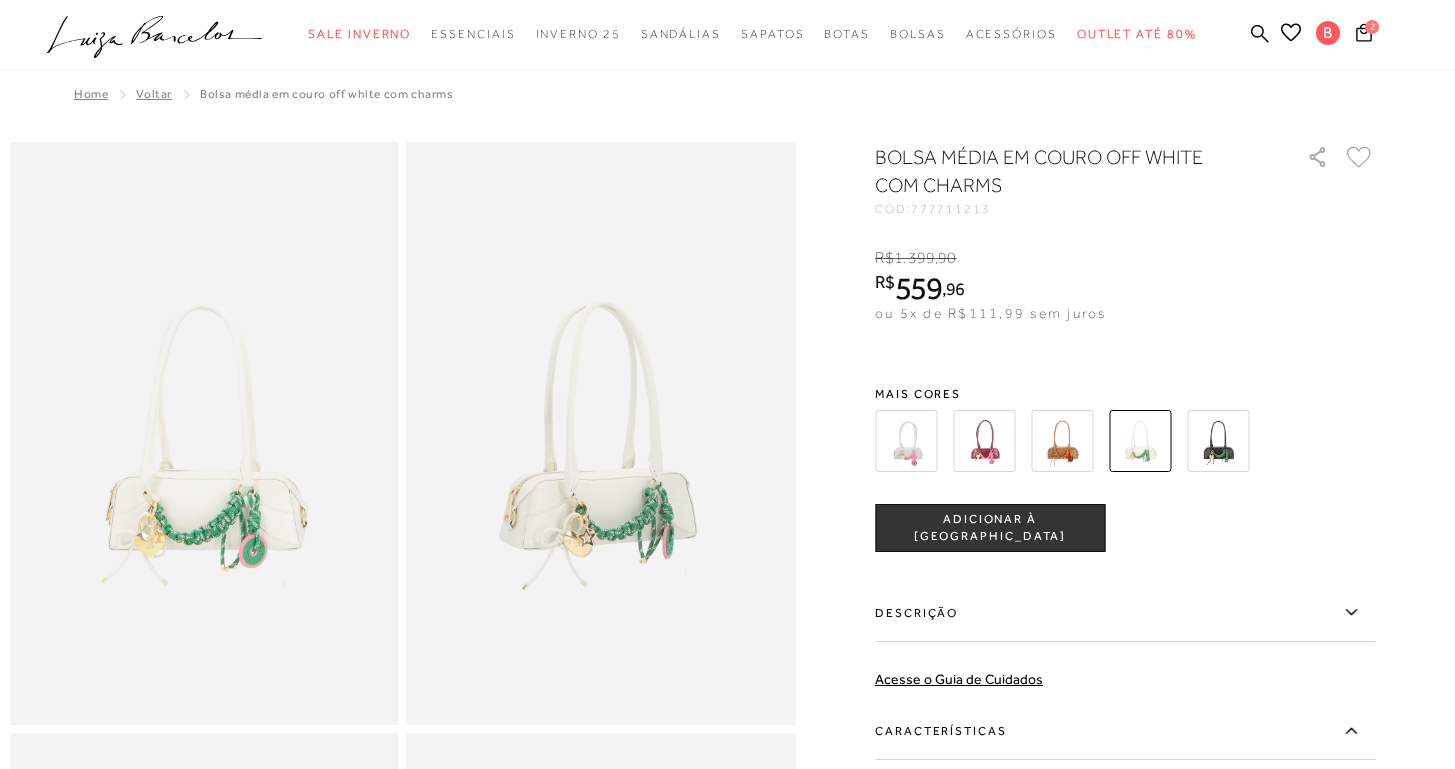 click at bounding box center [601, 433] 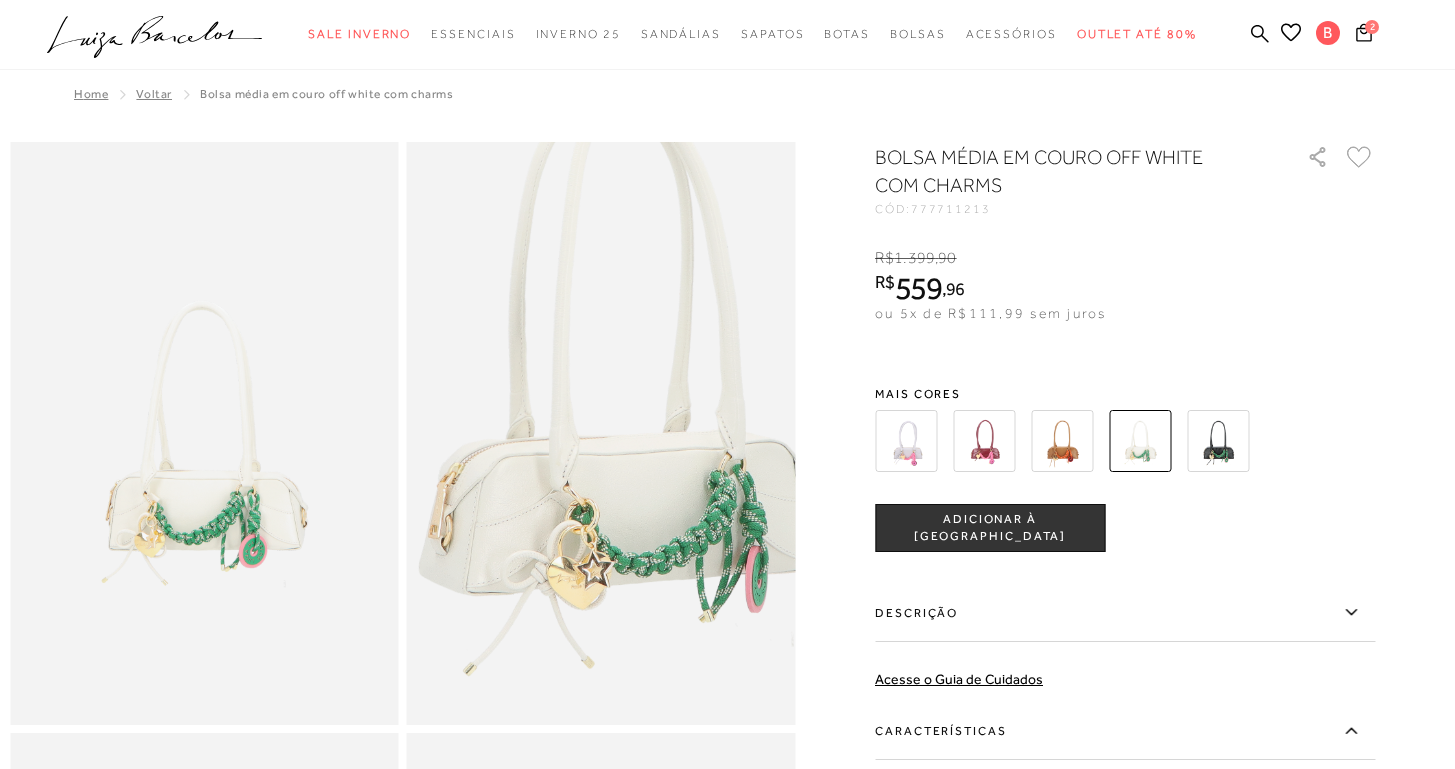 click at bounding box center [621, 362] 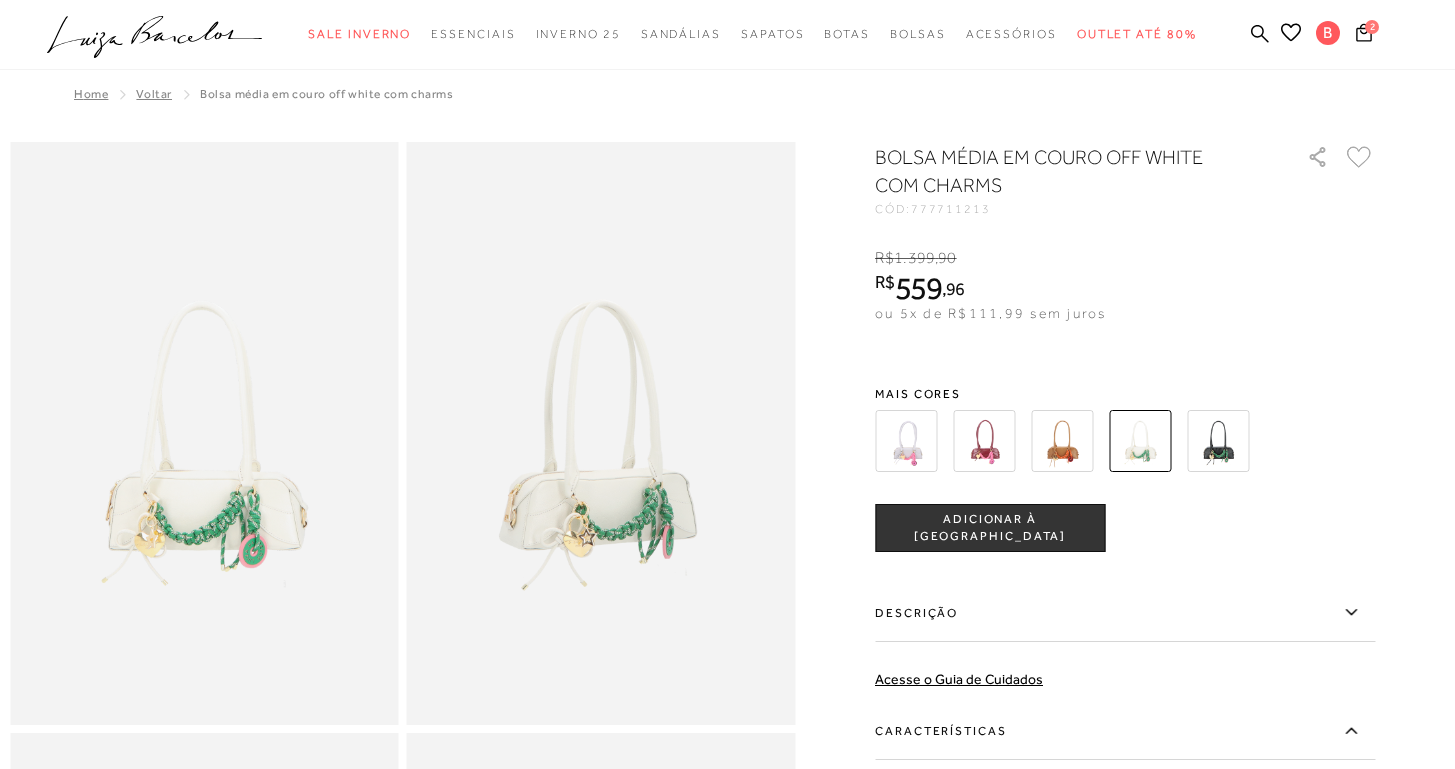 scroll, scrollTop: 172, scrollLeft: 0, axis: vertical 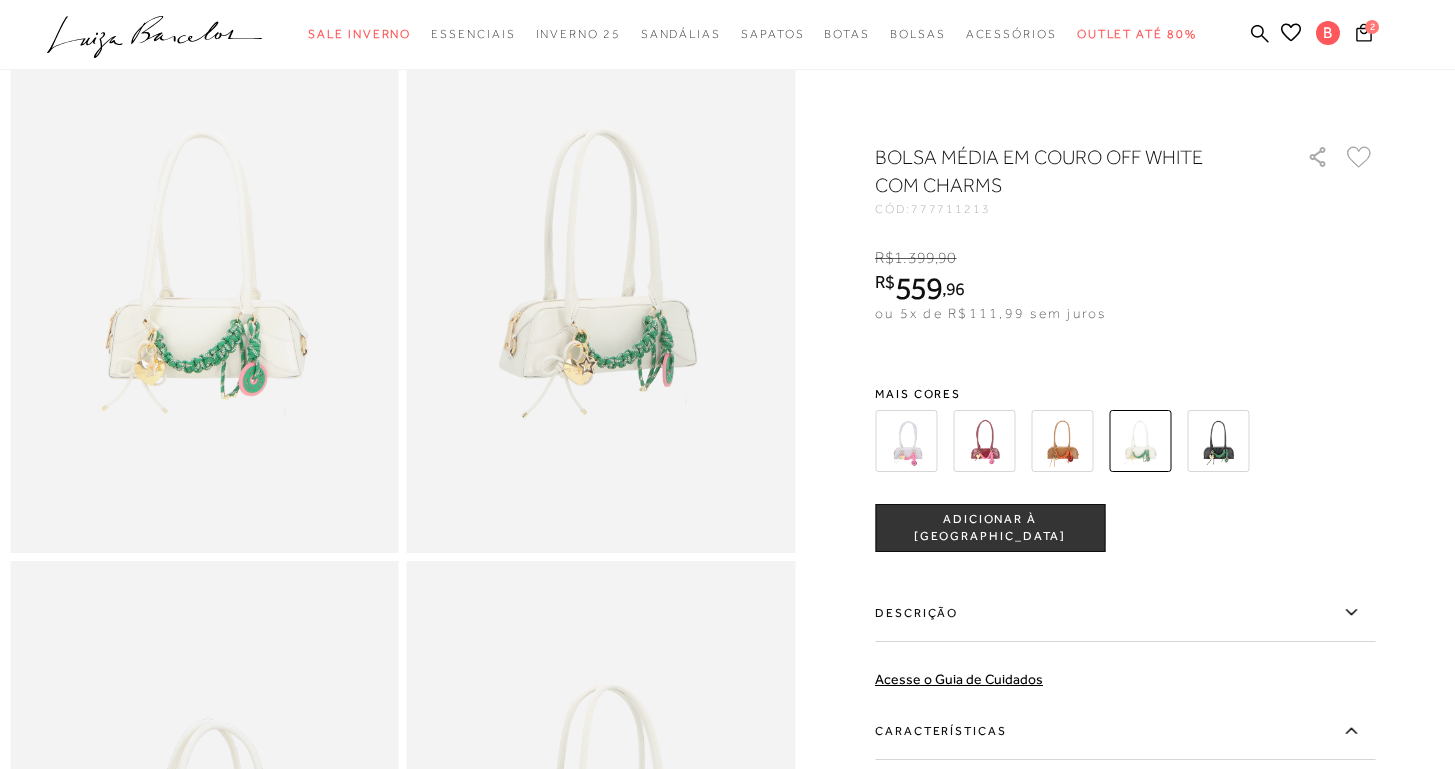 click at bounding box center [204, 261] 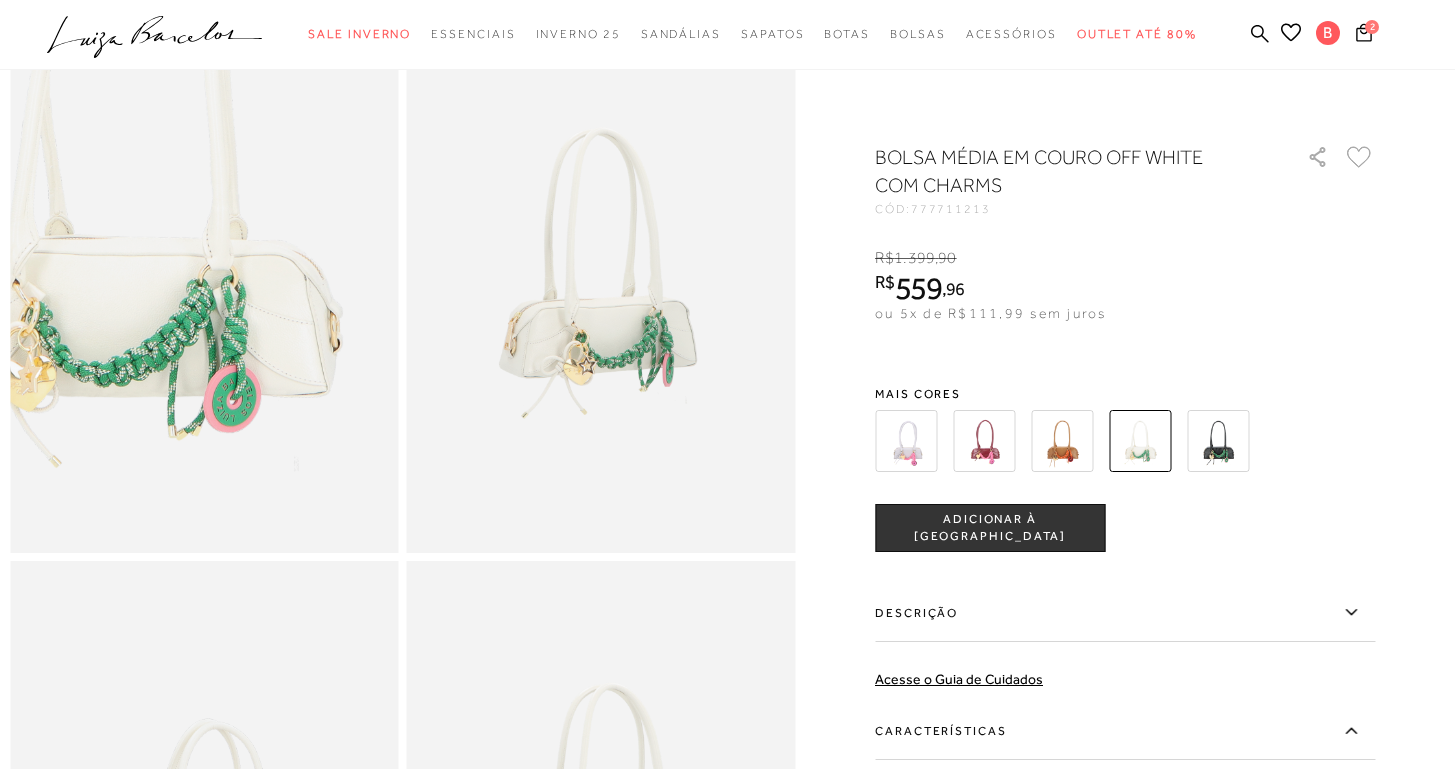 click at bounding box center (134, 164) 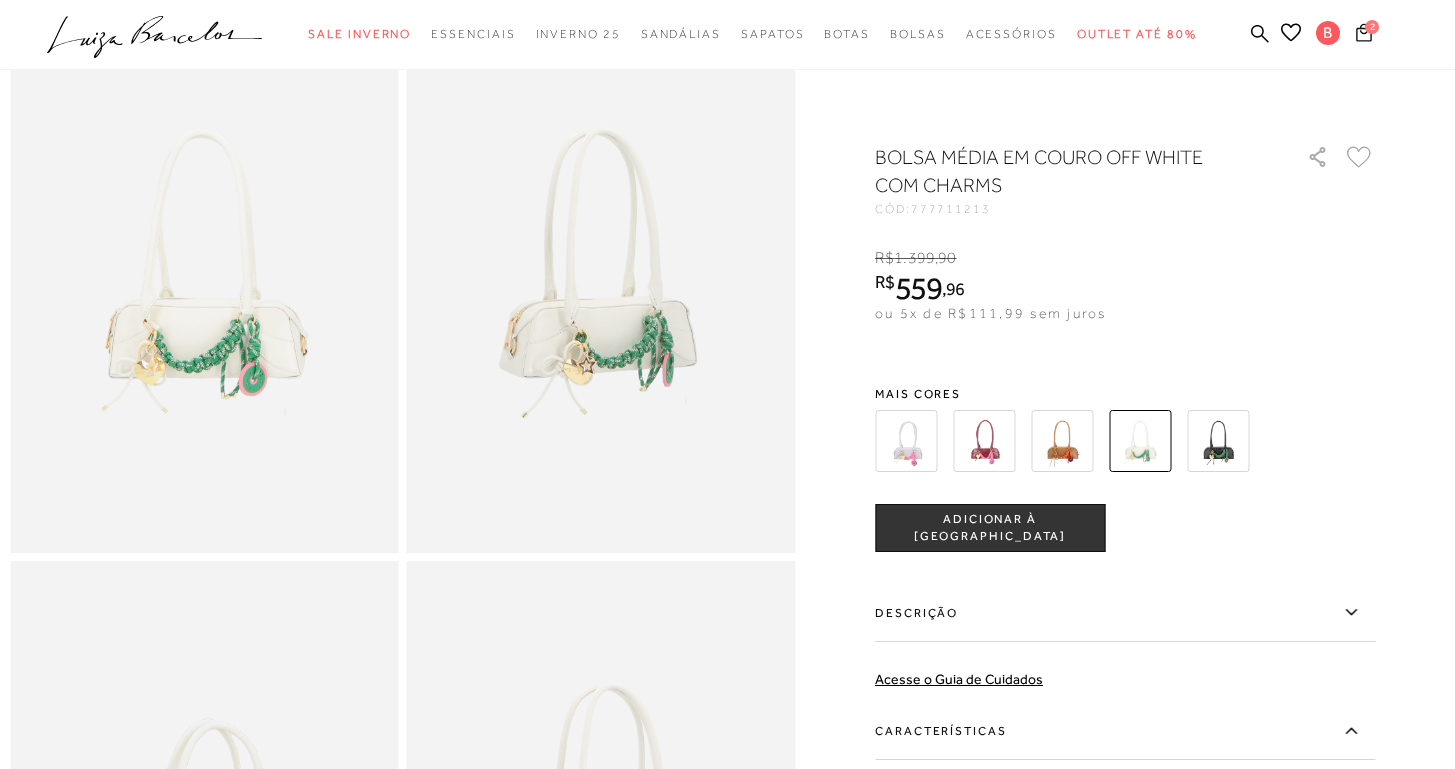 click on "2" at bounding box center (1364, 35) 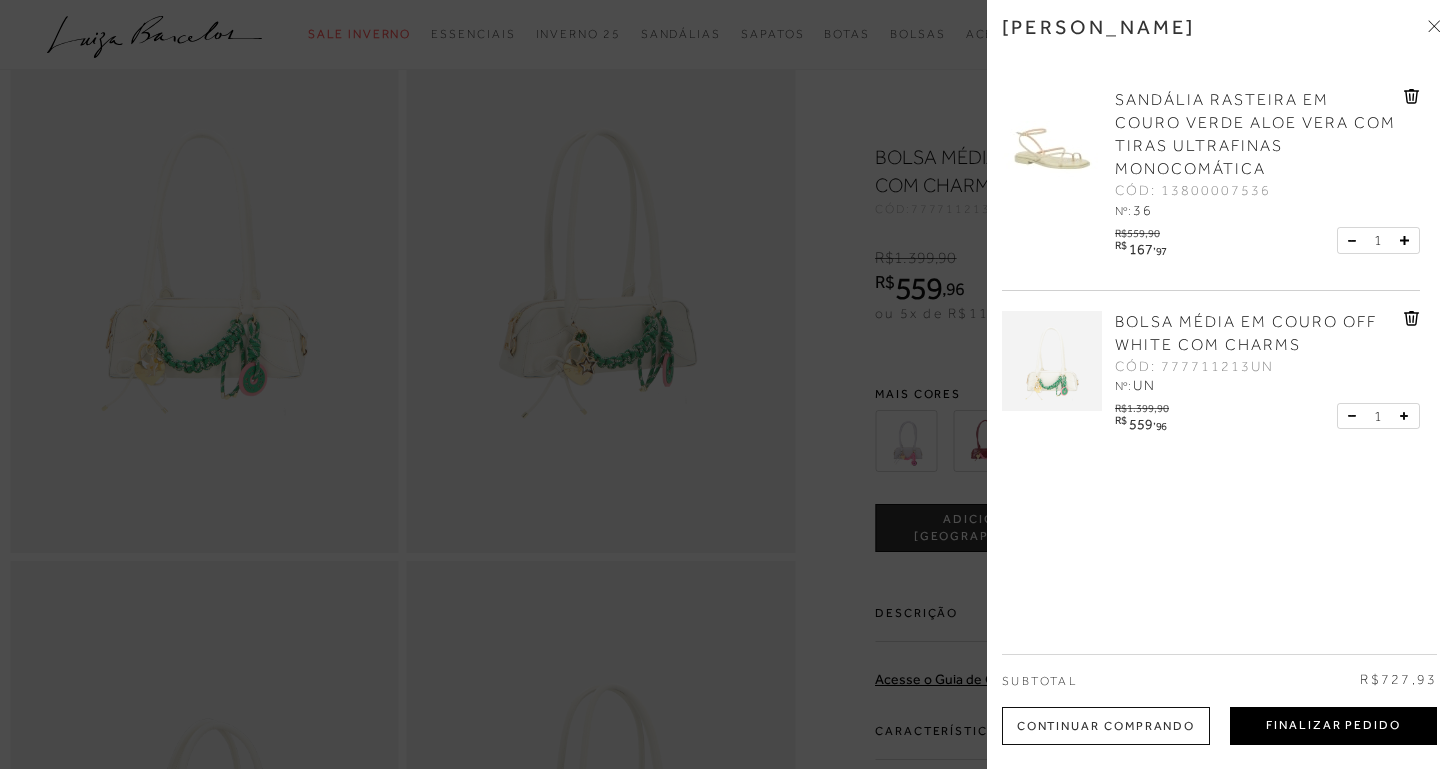click on "Finalizar Pedido" at bounding box center [1333, 726] 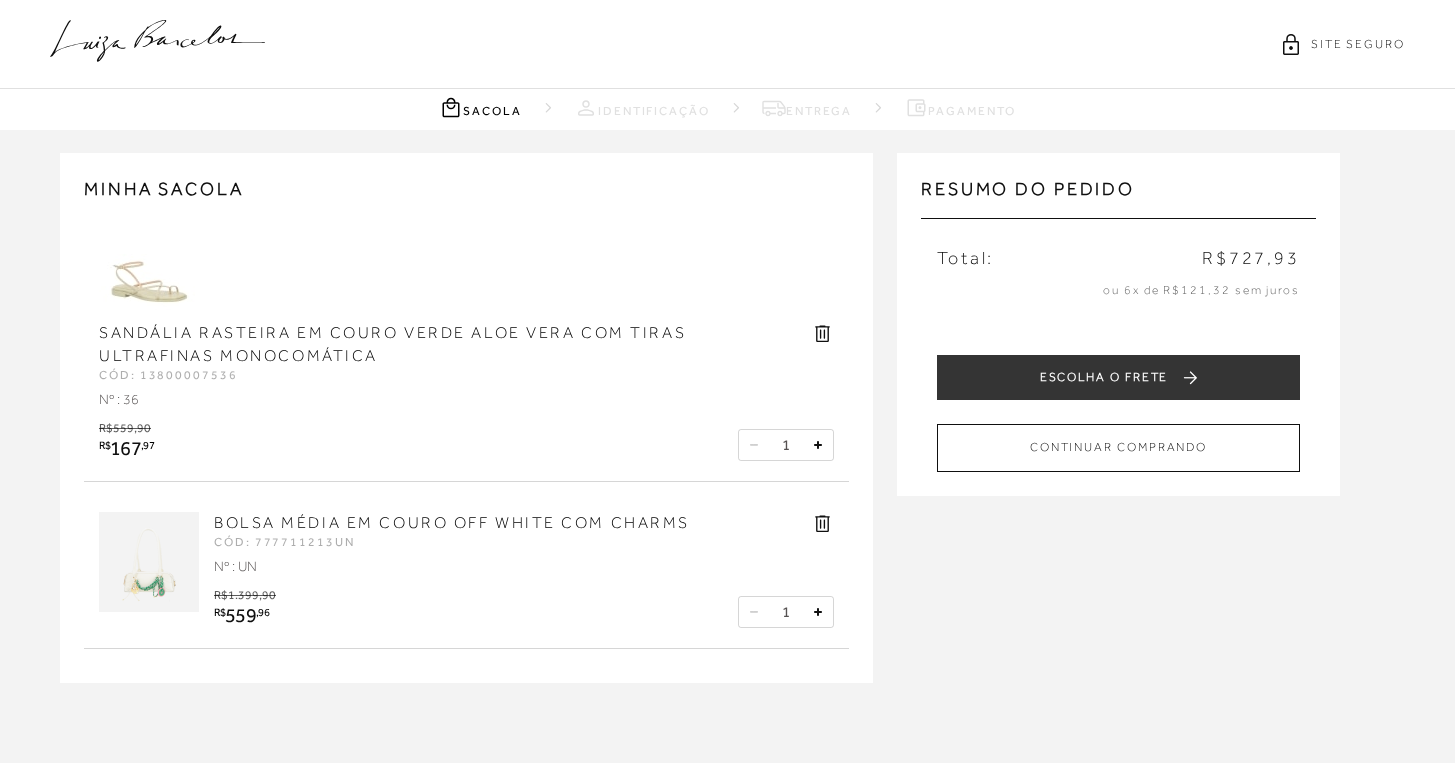 scroll, scrollTop: 0, scrollLeft: 0, axis: both 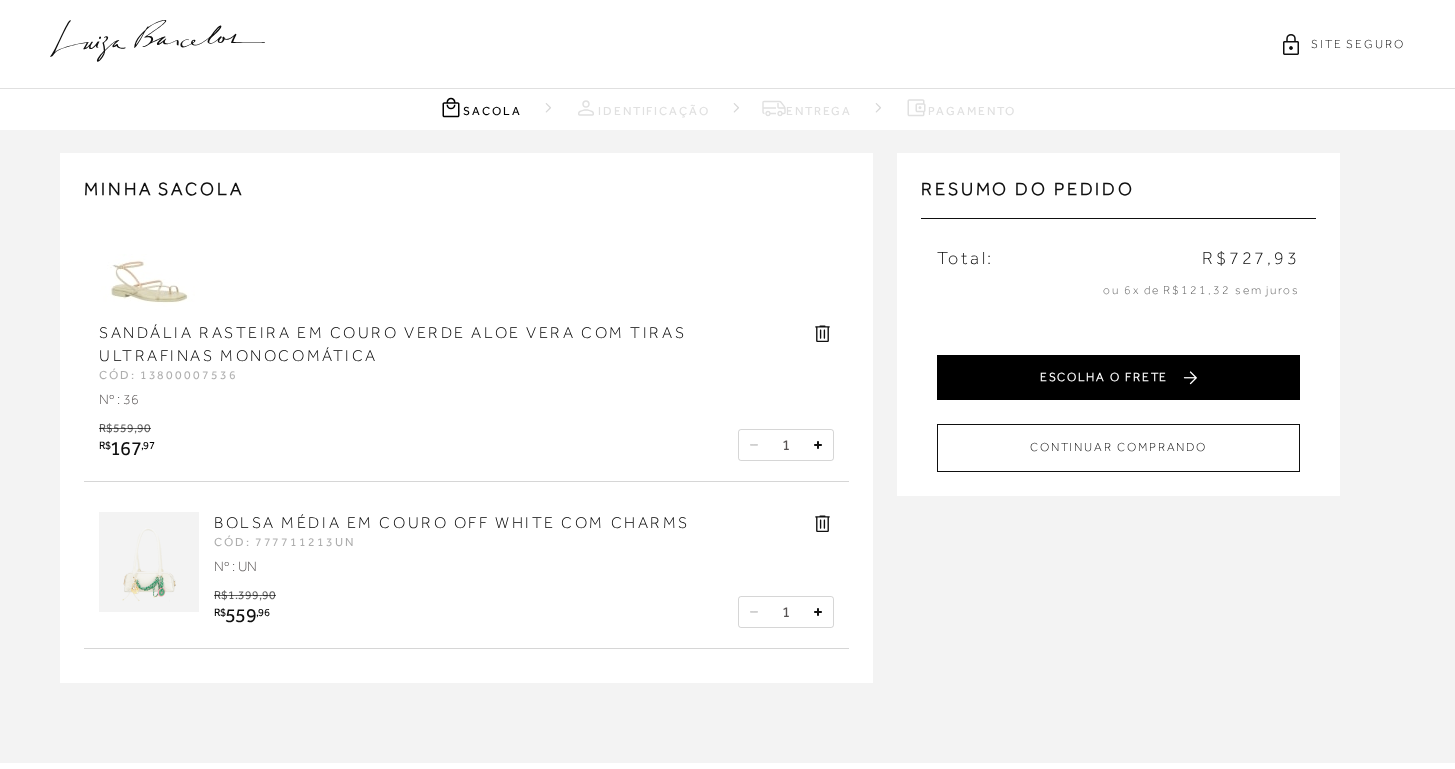 click on "ESCOLHA O FRETE" at bounding box center (1118, 377) 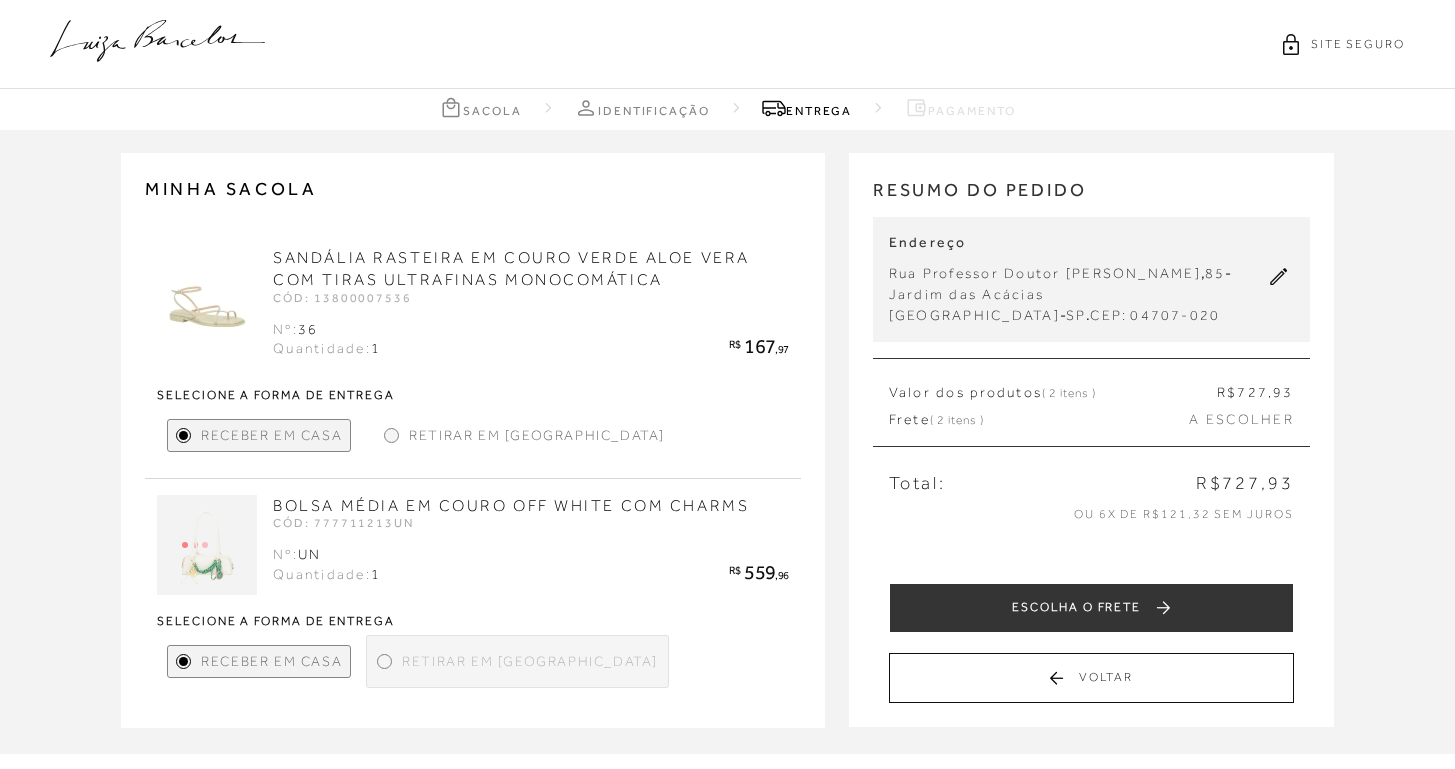 scroll, scrollTop: 181, scrollLeft: 0, axis: vertical 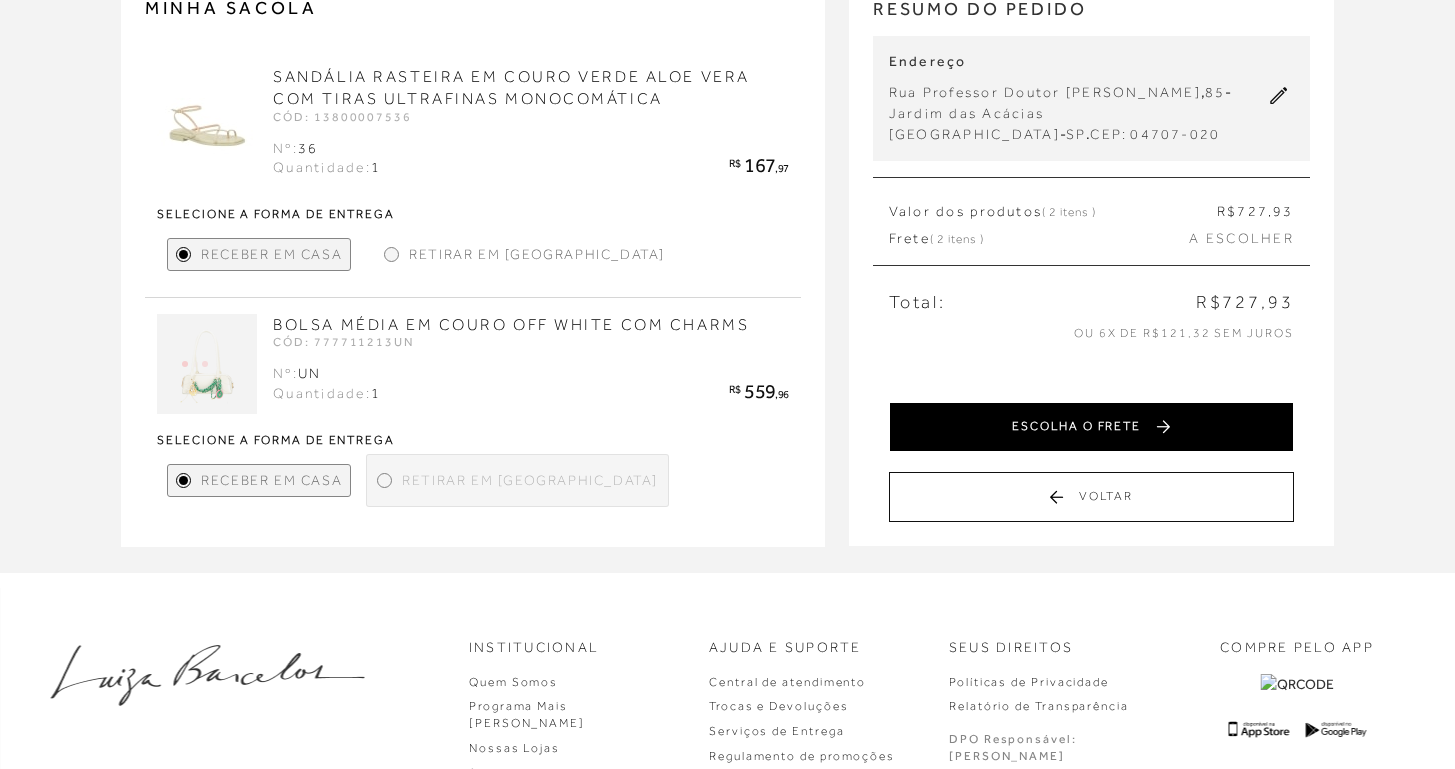 click on "ESCOLHA O FRETE" at bounding box center (1091, 427) 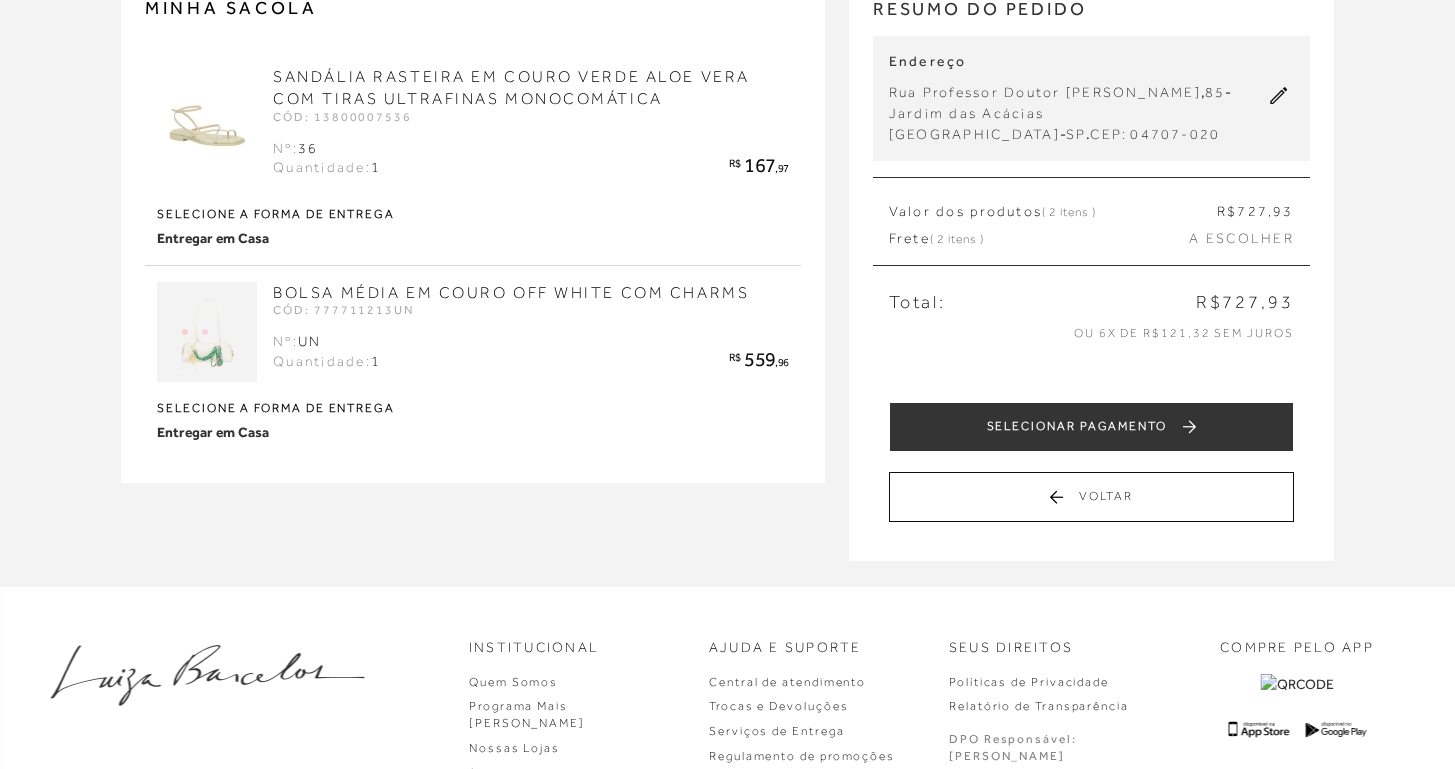 scroll, scrollTop: 0, scrollLeft: 0, axis: both 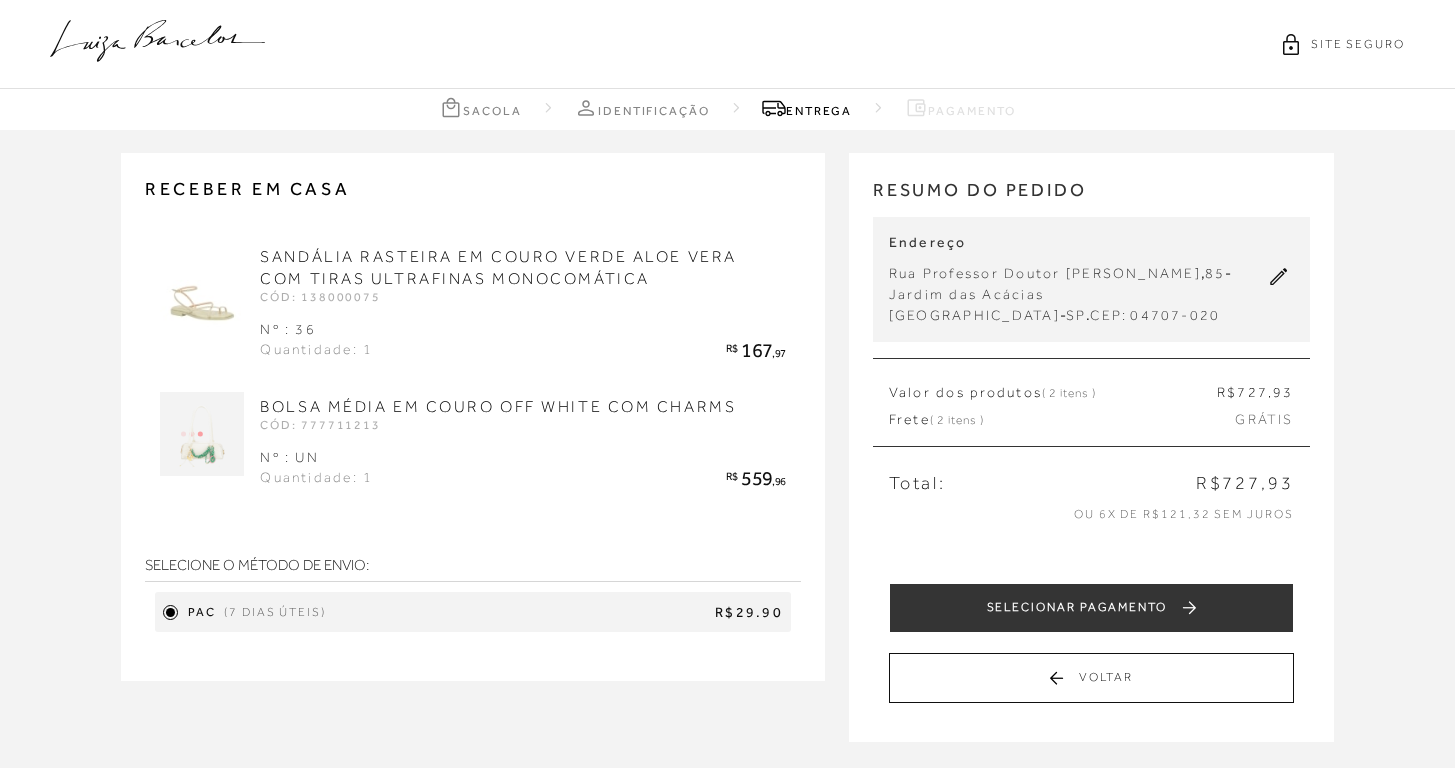 click on "R$29.90" at bounding box center (558, 613) 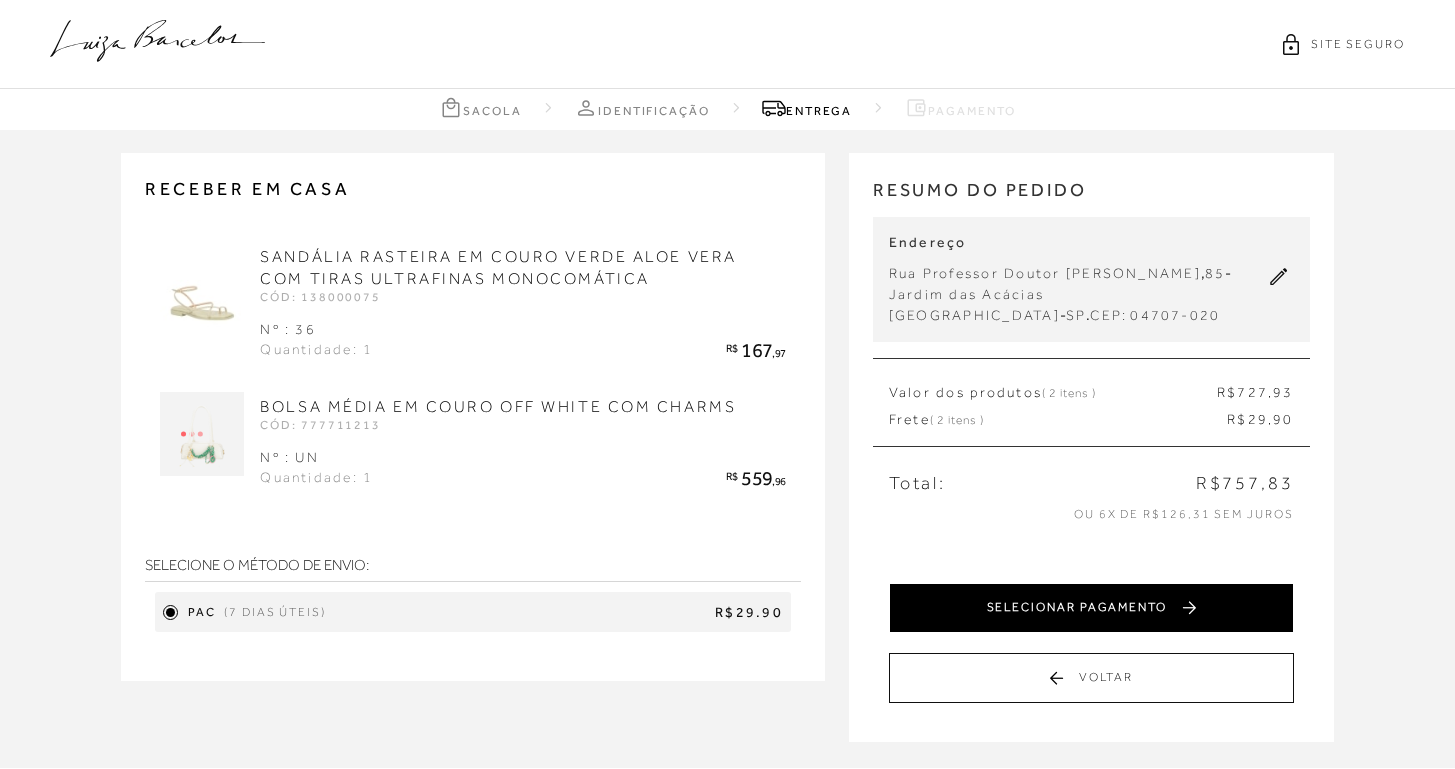 click on "SELECIONAR PAGAMENTO" at bounding box center [1091, 608] 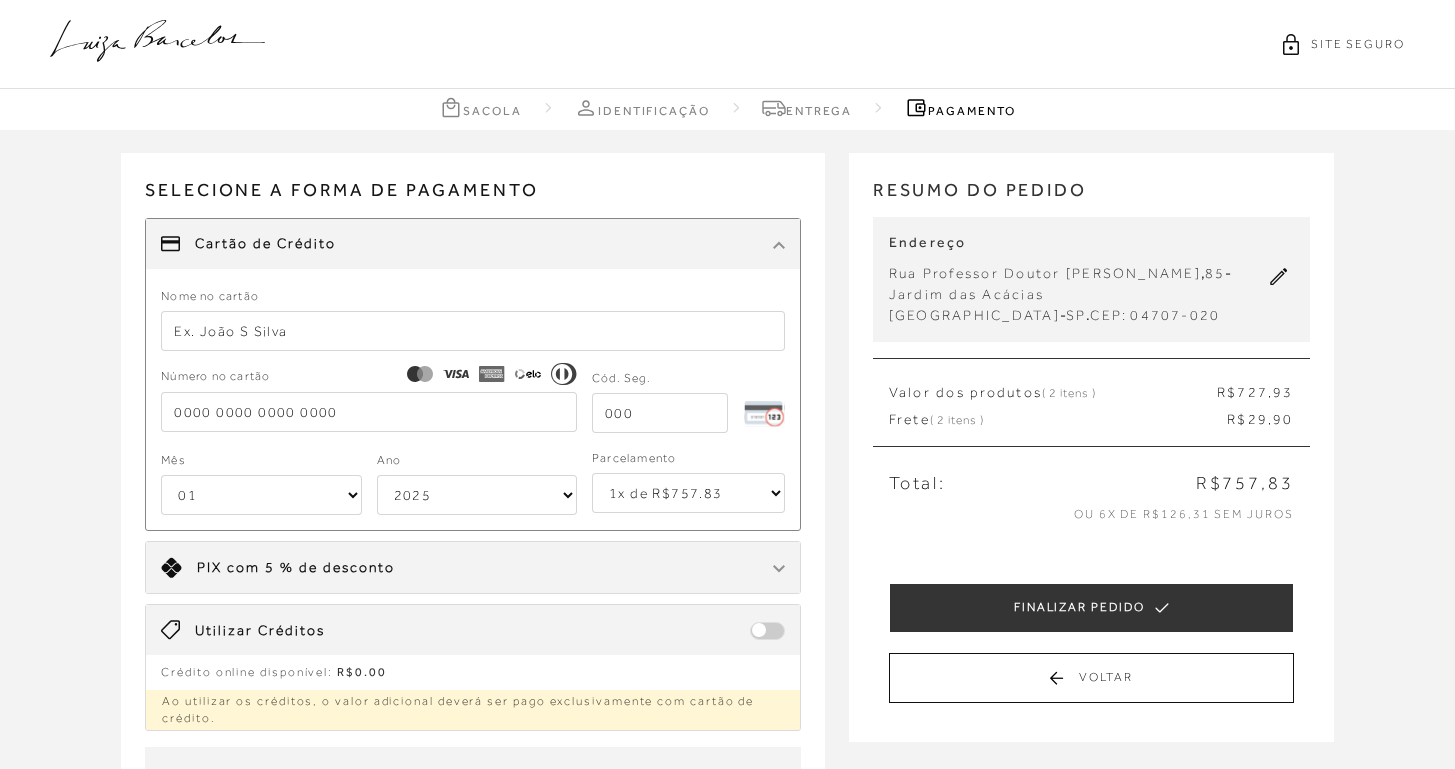 click at bounding box center (473, 331) 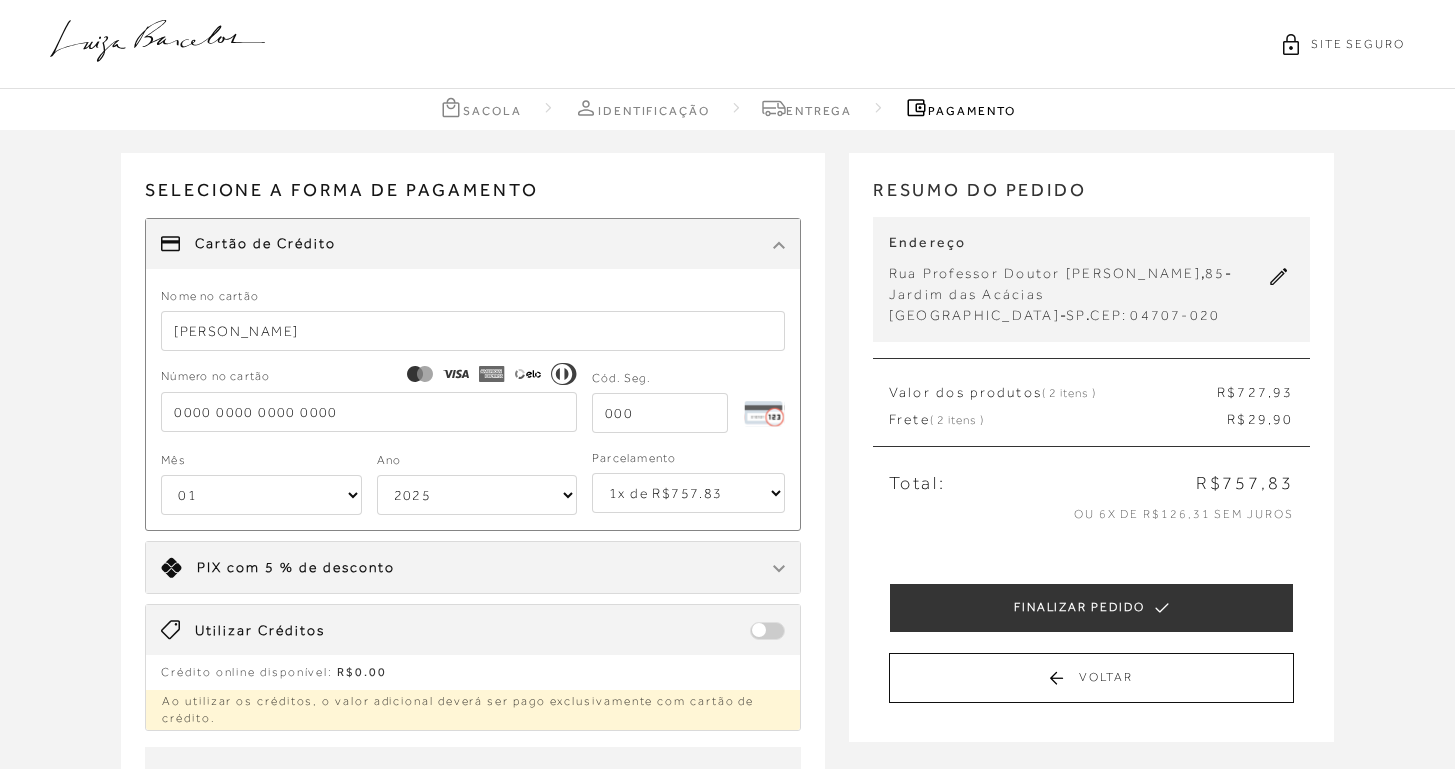type on "bianca c justiniano" 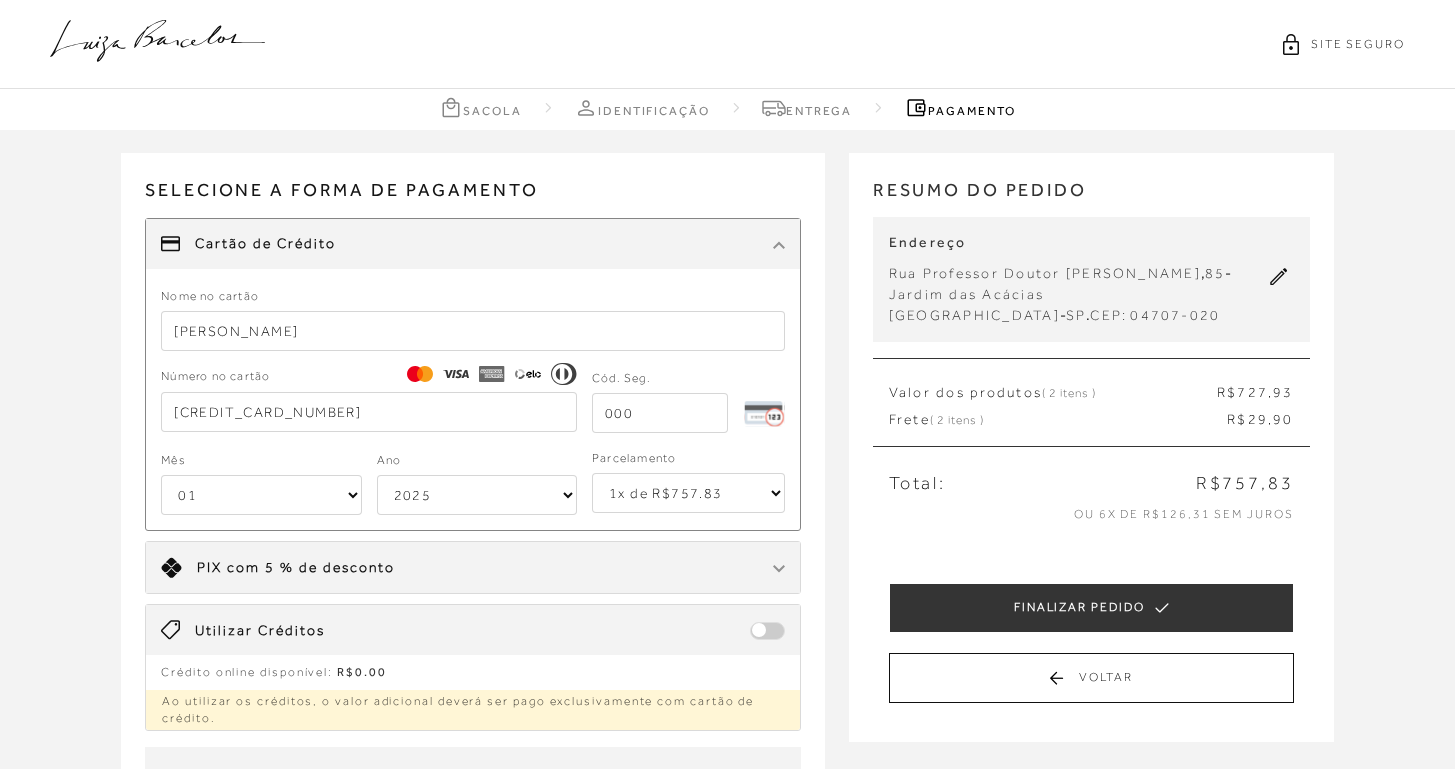 type on "5256 6328 7623 4550" 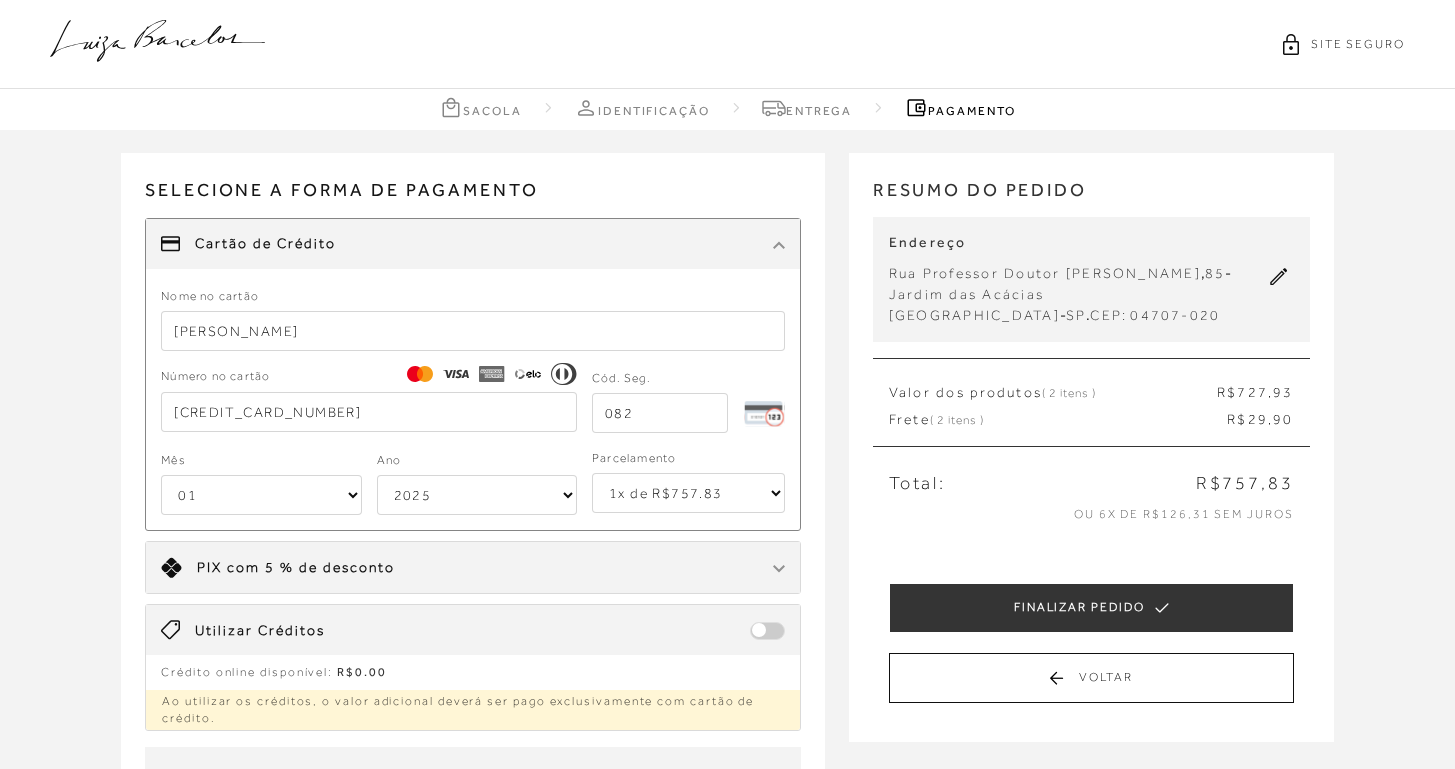 type on "082" 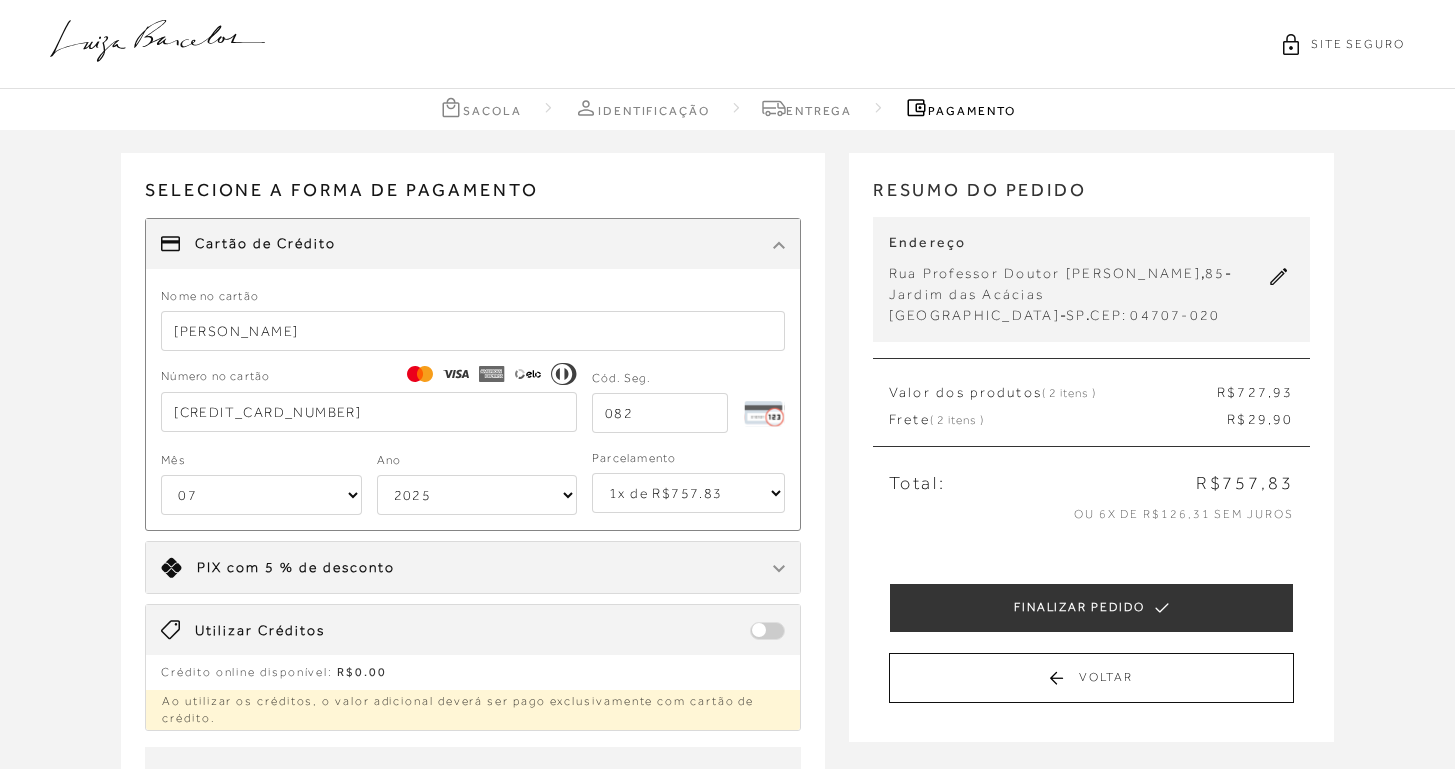 select on "09" 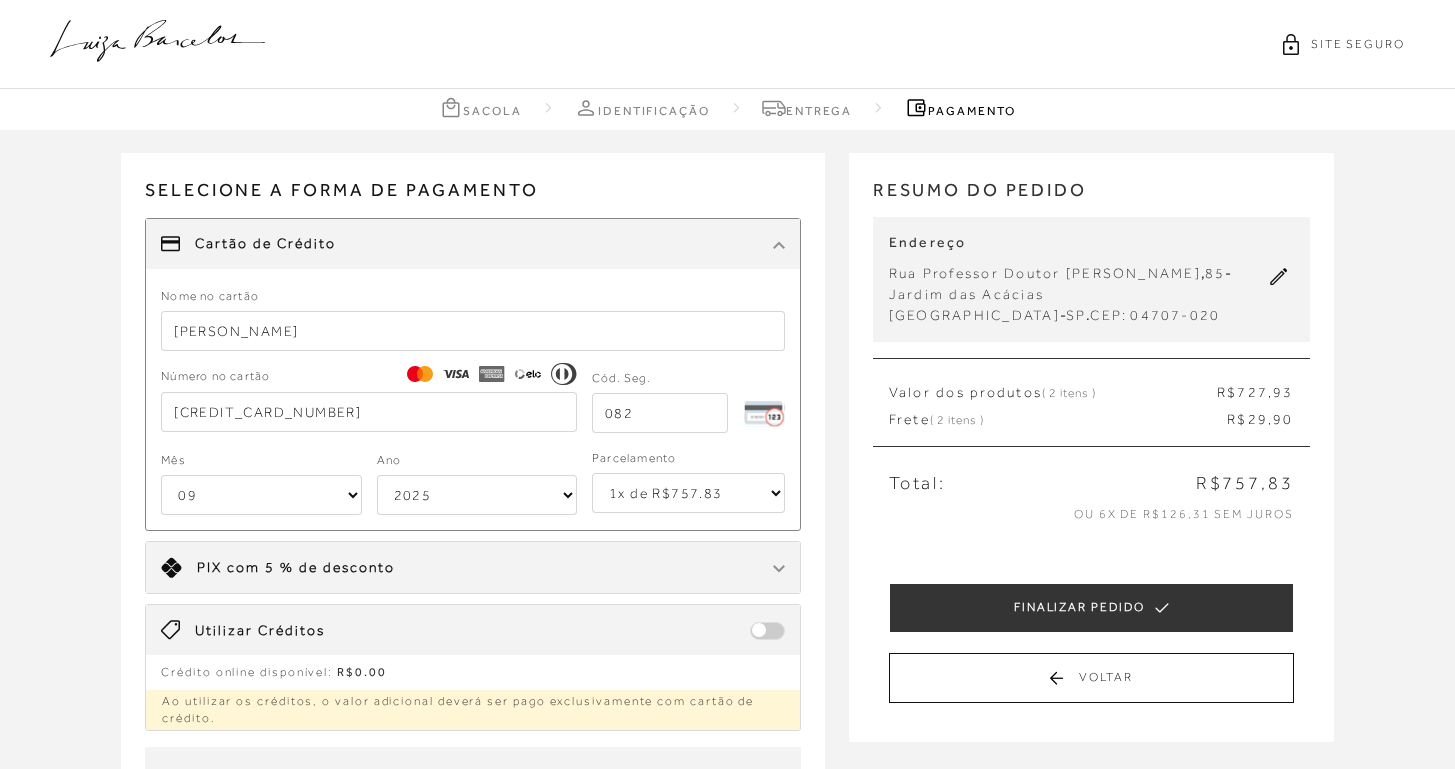 select on "2032" 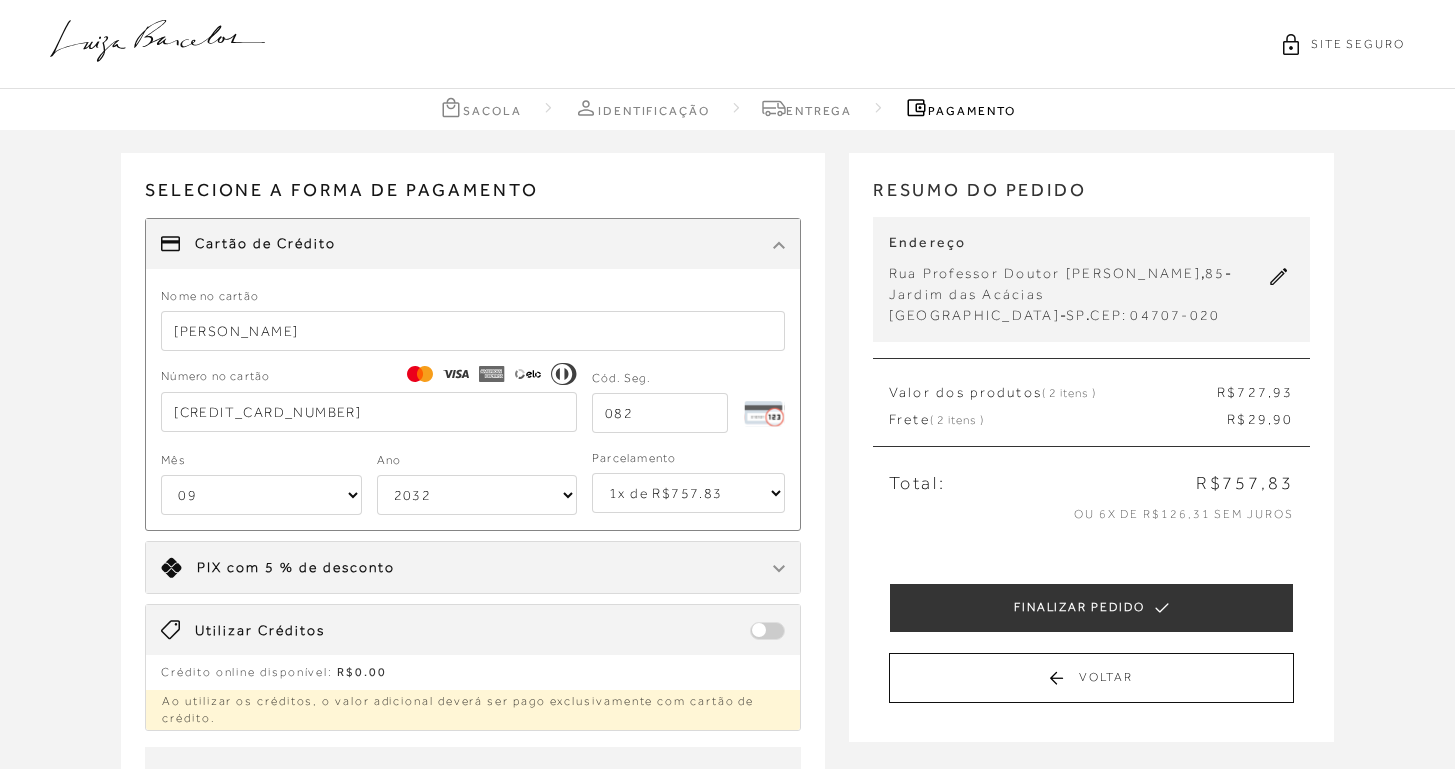 select on "6" 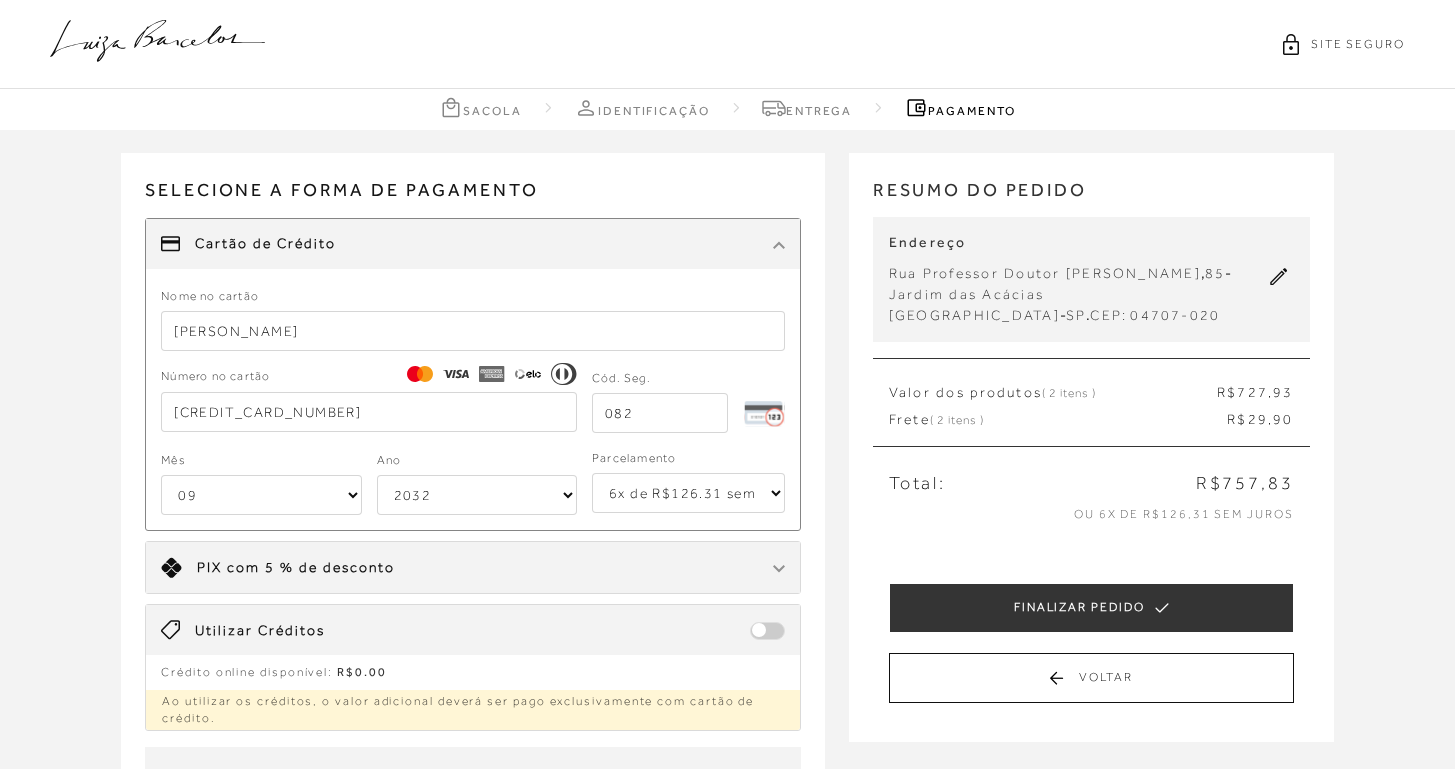 click on "Parcelamento
1x de R$757.83 2x de R$378.92 sem juros 3x de R$252.61 sem juros 4x de R$189.46 sem juros 5x de R$151.57 sem juros 6x de R$126.31 sem juros" at bounding box center [681, 481] 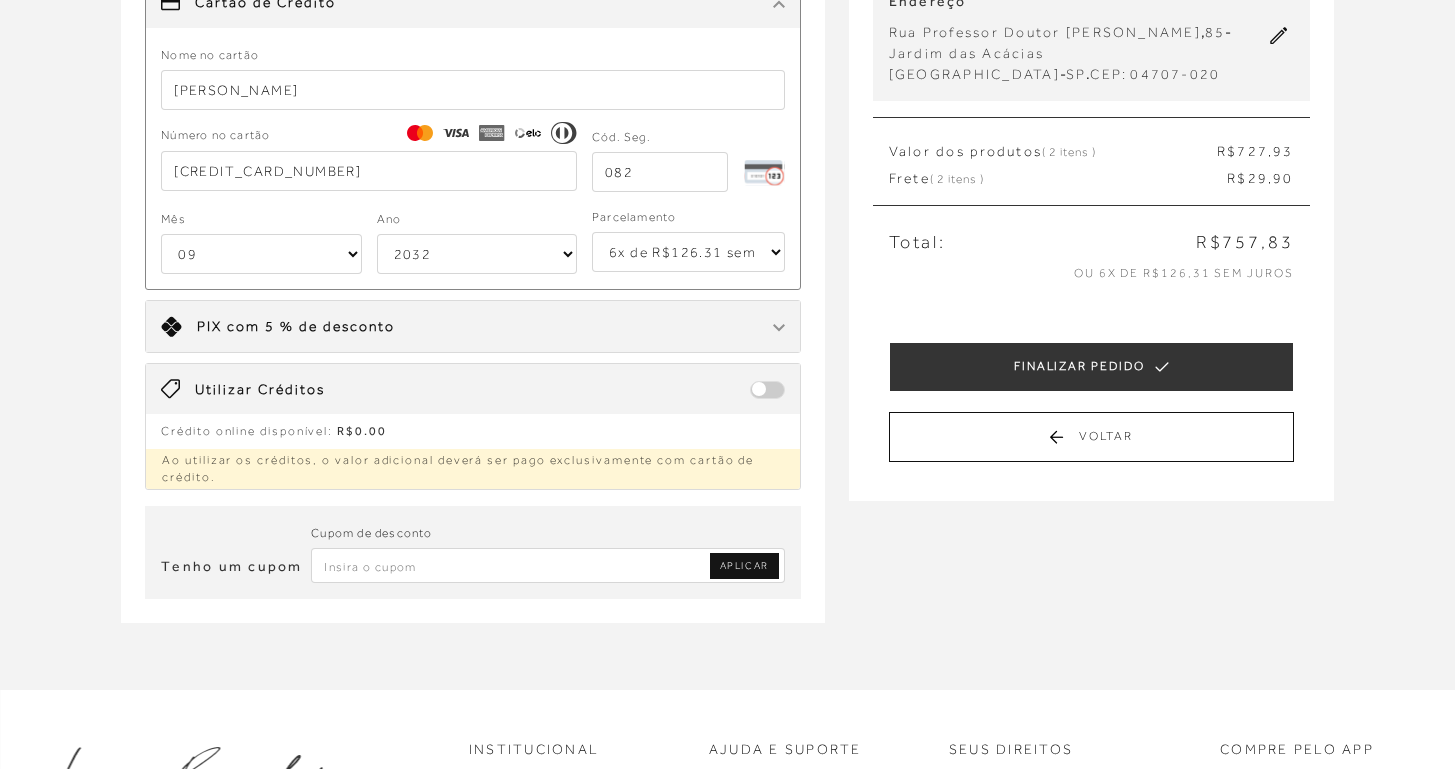 scroll, scrollTop: 259, scrollLeft: 0, axis: vertical 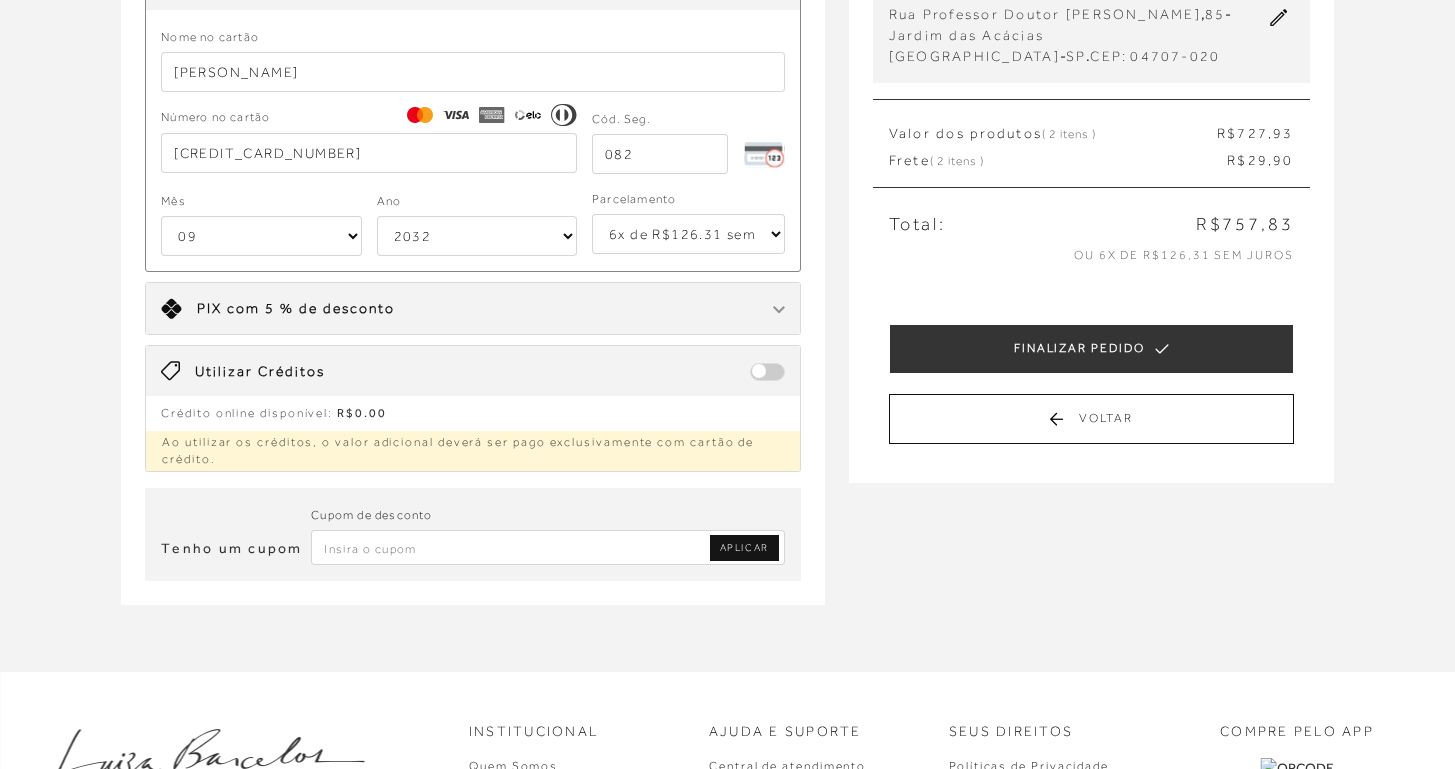 click at bounding box center [548, 547] 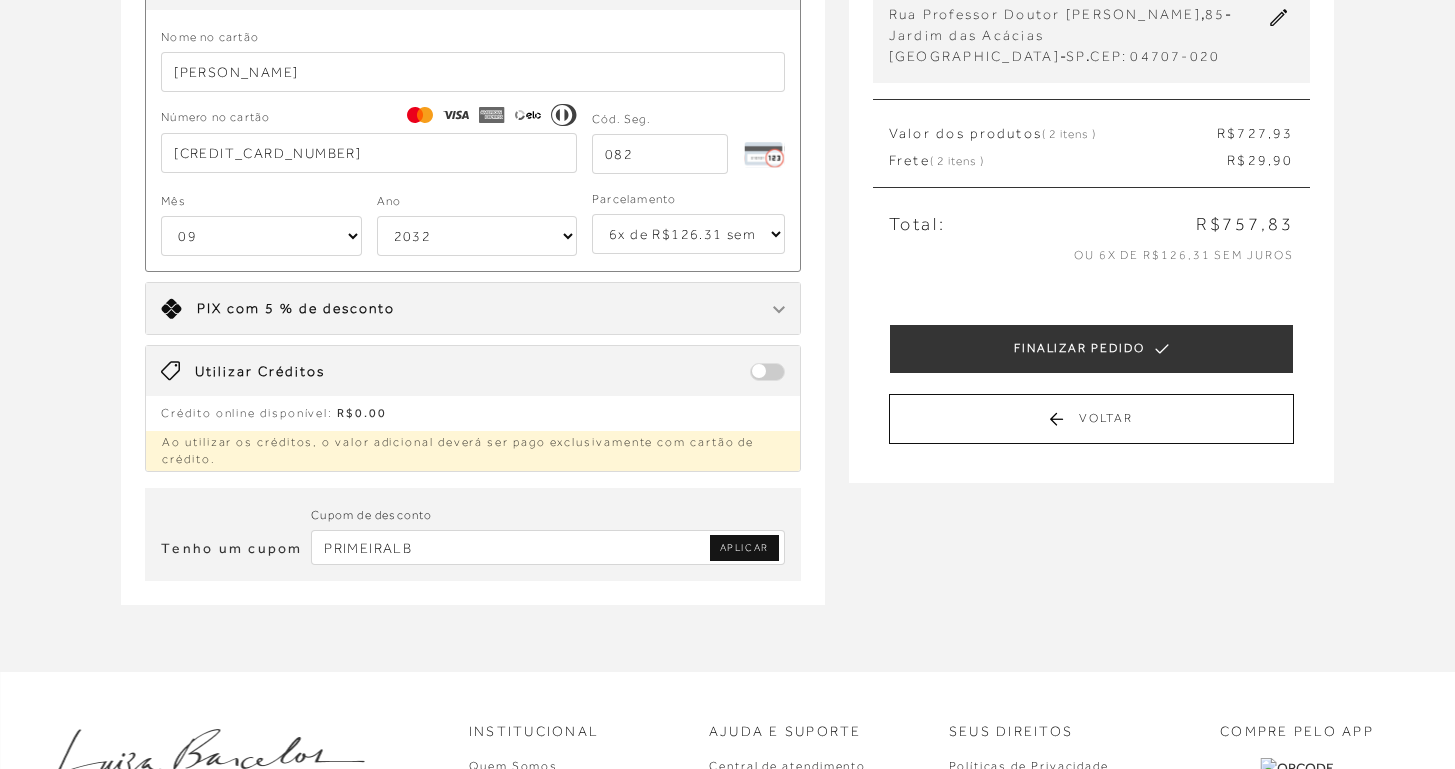 type on "PRIMEIRALB" 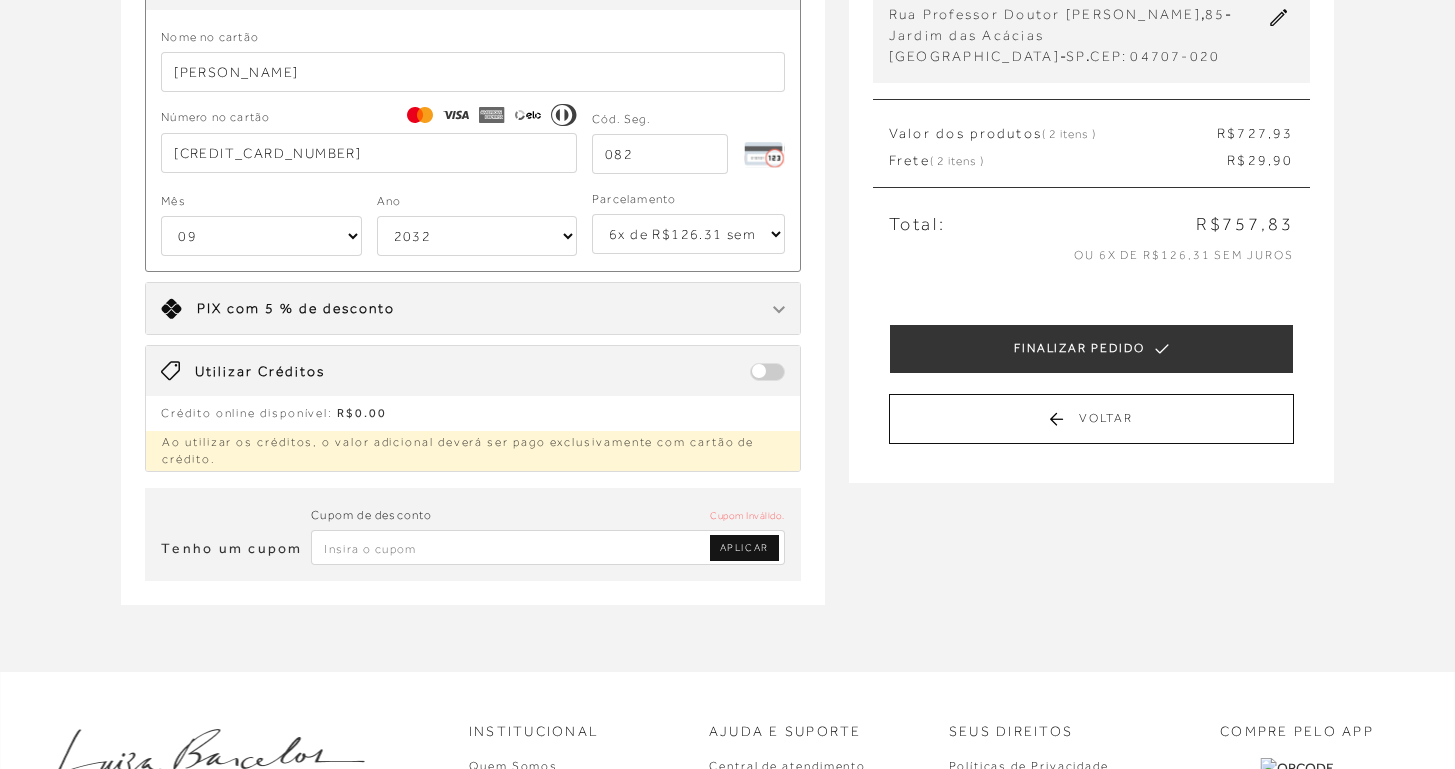 click at bounding box center [548, 547] 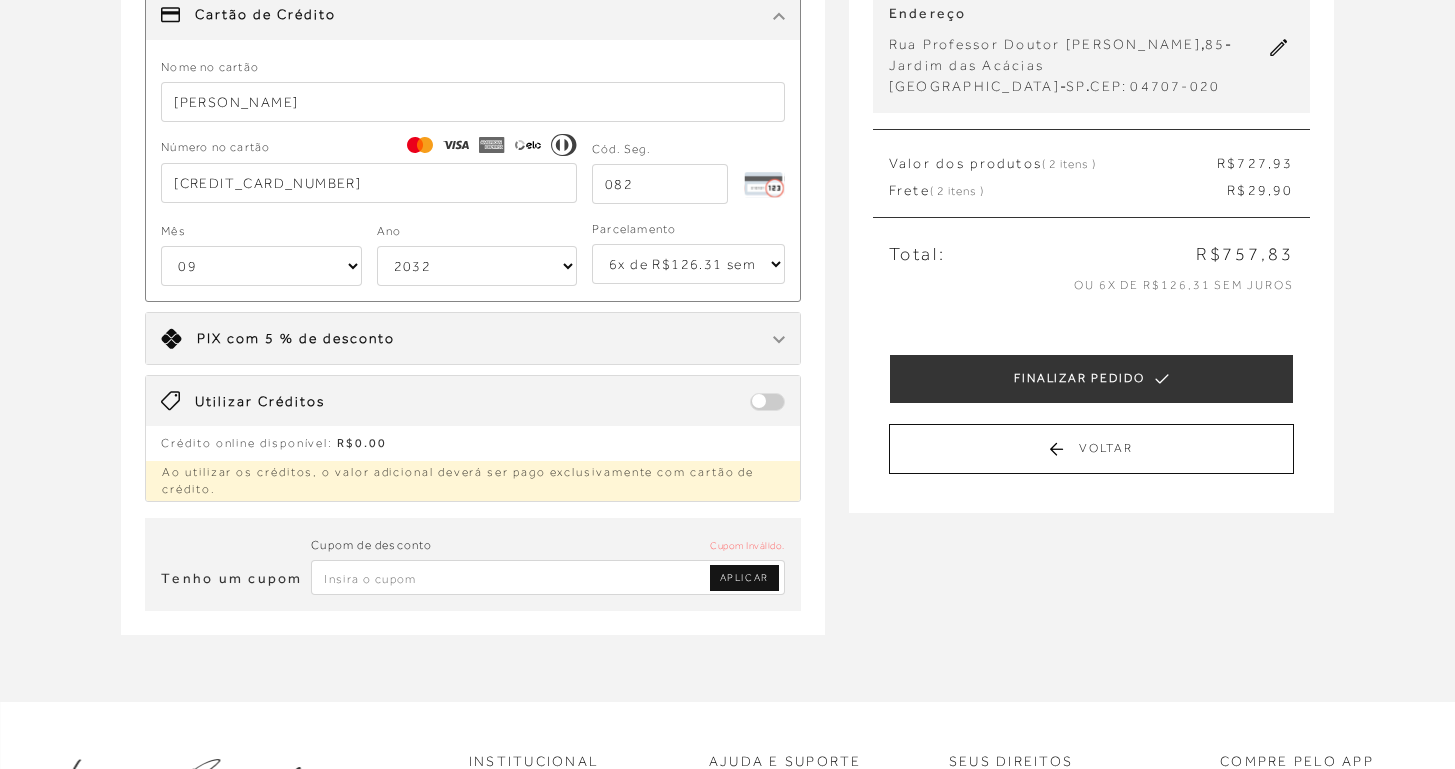 scroll, scrollTop: 225, scrollLeft: 0, axis: vertical 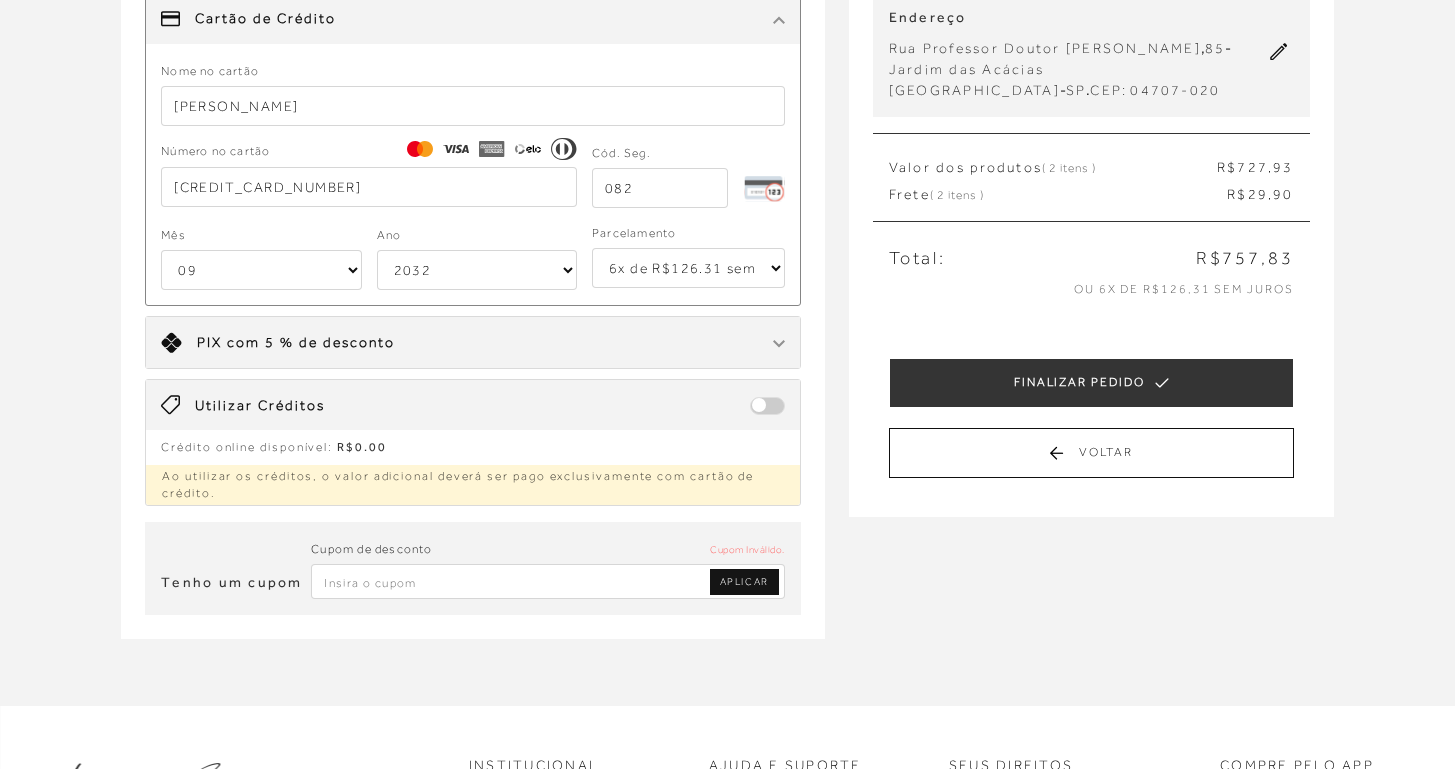 click on "5256 6328 7623 4550" at bounding box center (369, 187) 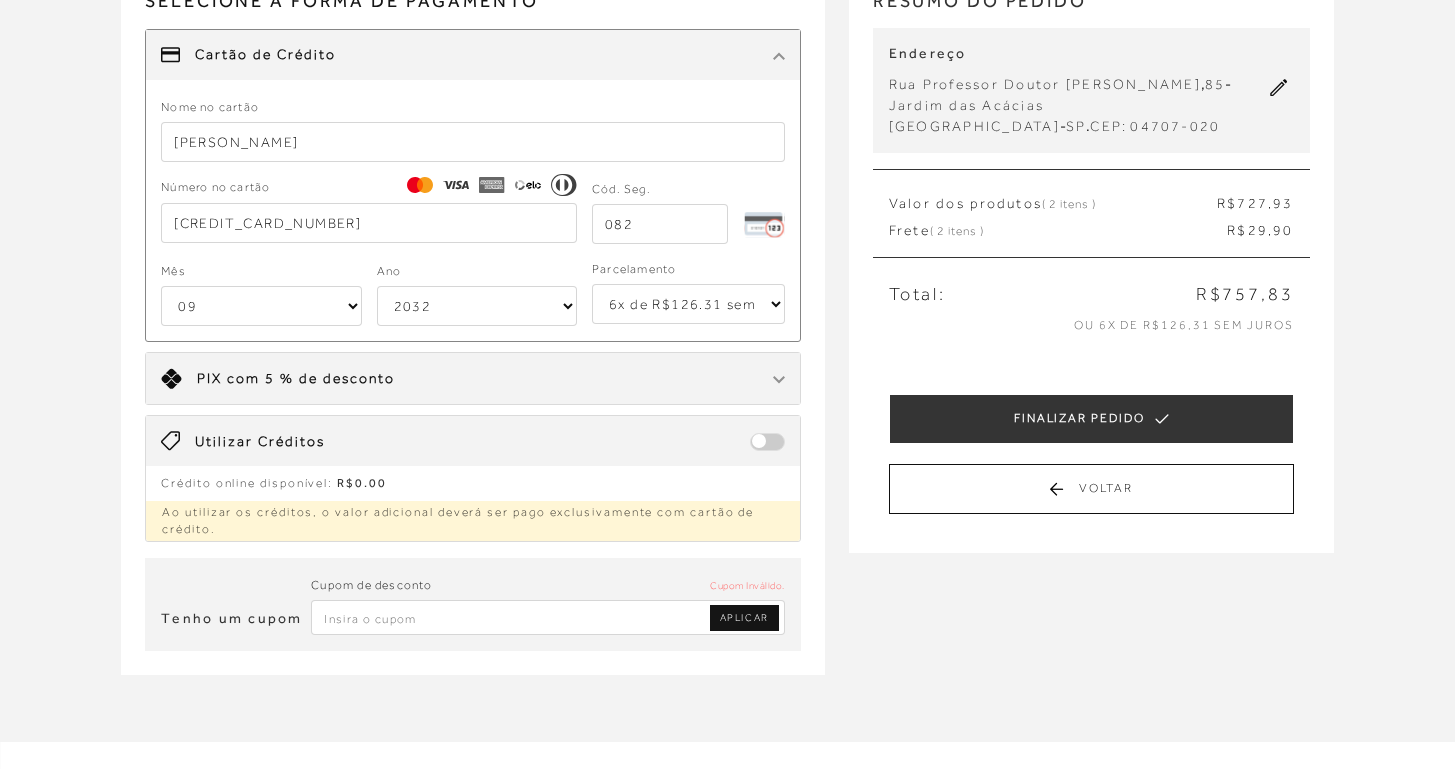 scroll, scrollTop: 81, scrollLeft: 0, axis: vertical 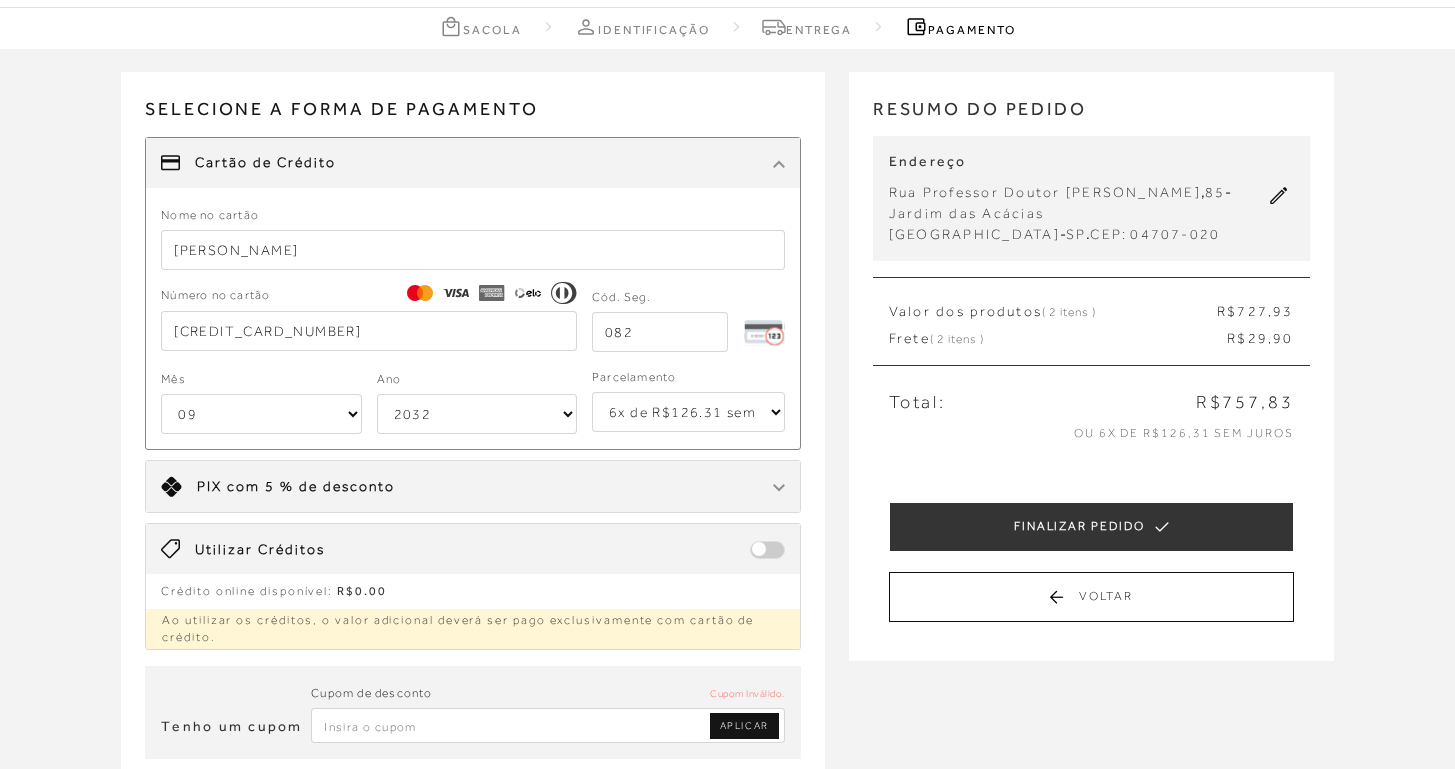 click 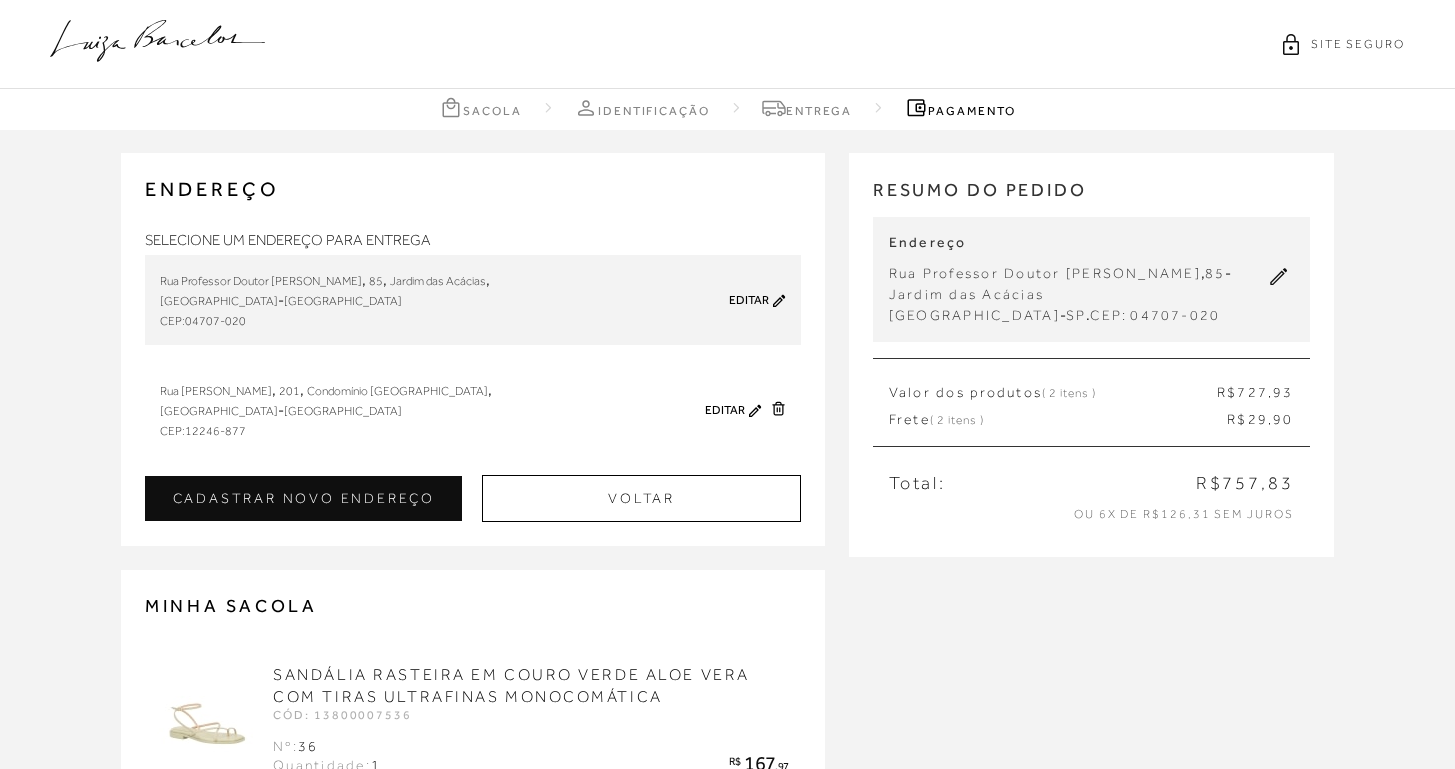 click on "Rua Yukiko Ishida ,
201 ,
Condomínio Royal Park ,
São José dos Campos  -
São Paulo
CEP:  12246-877" at bounding box center (426, 410) 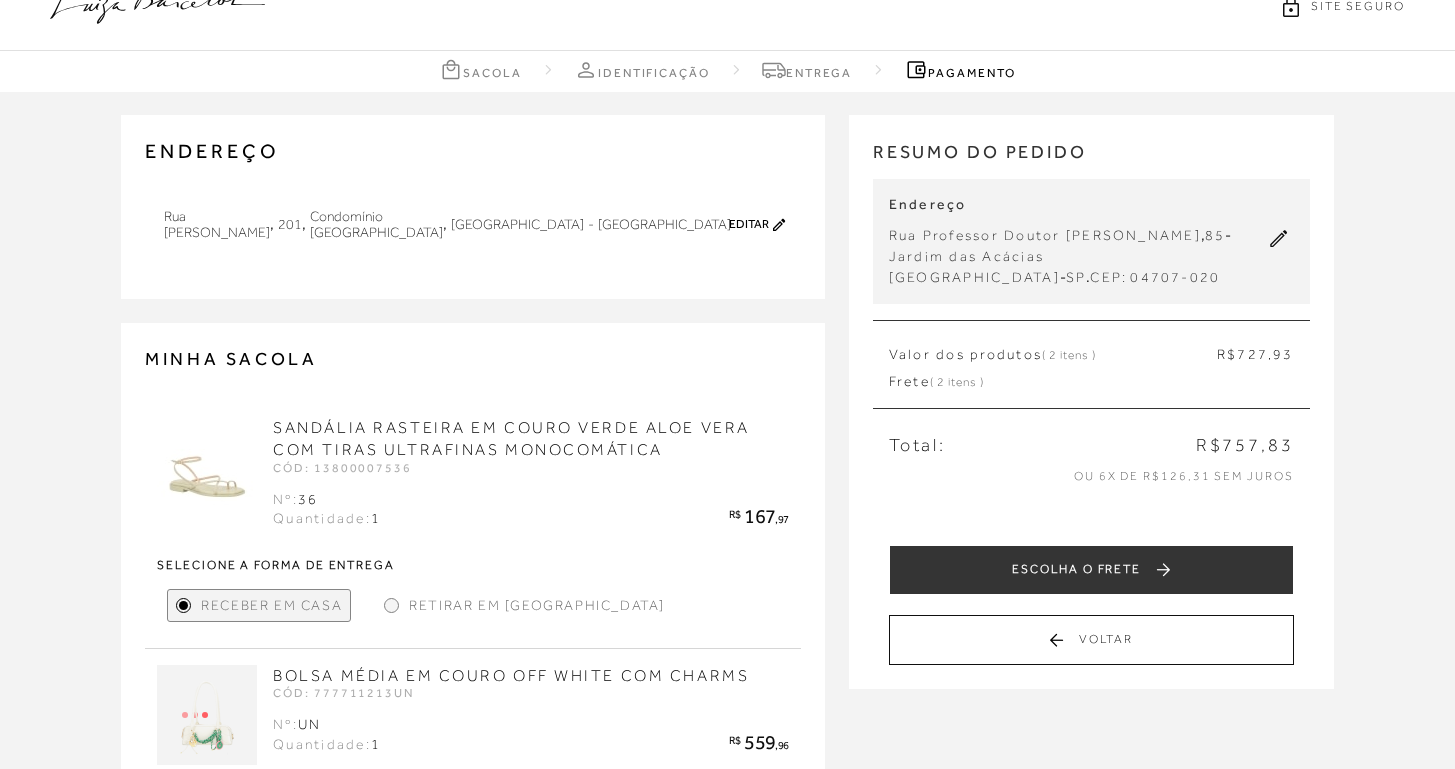 scroll, scrollTop: 218, scrollLeft: 0, axis: vertical 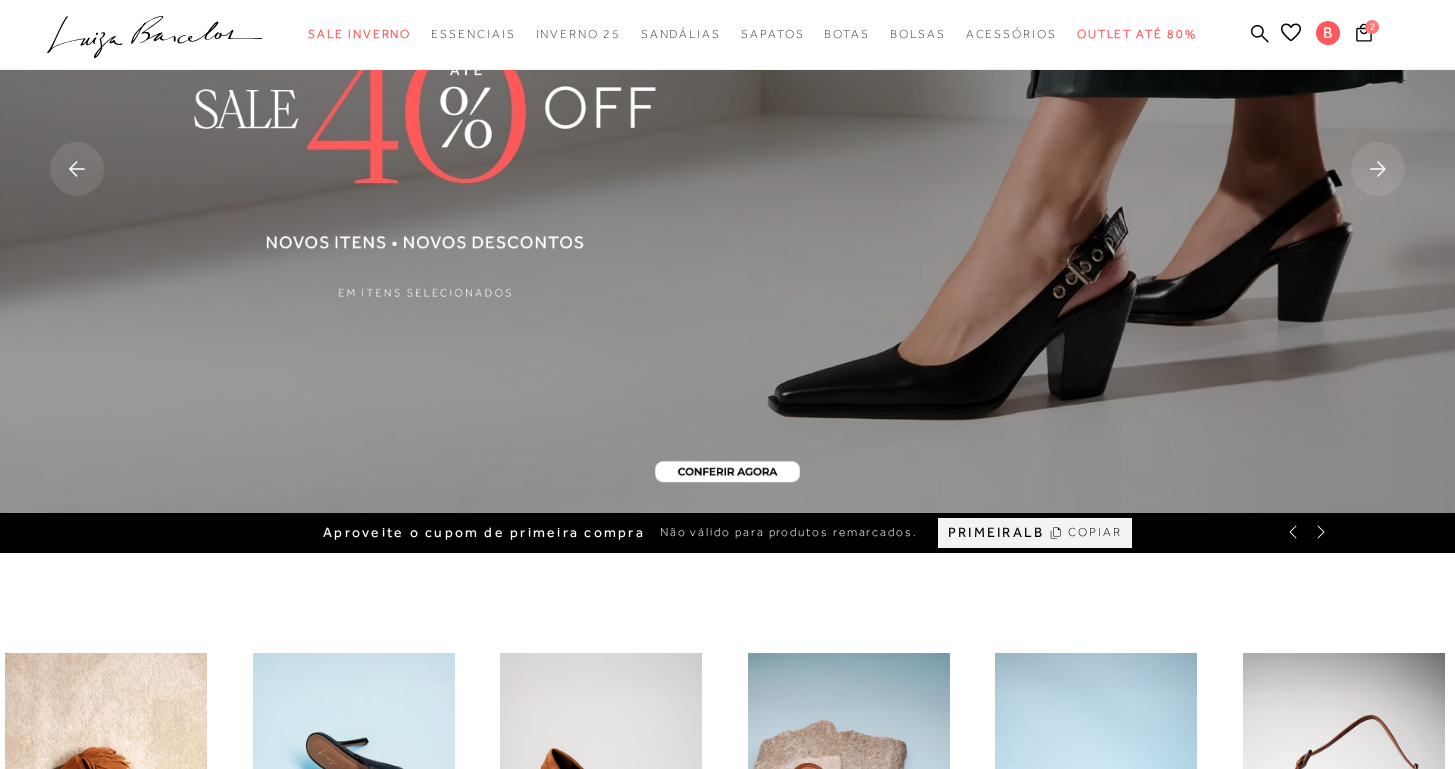 click on "COPIAR" at bounding box center (1095, 532) 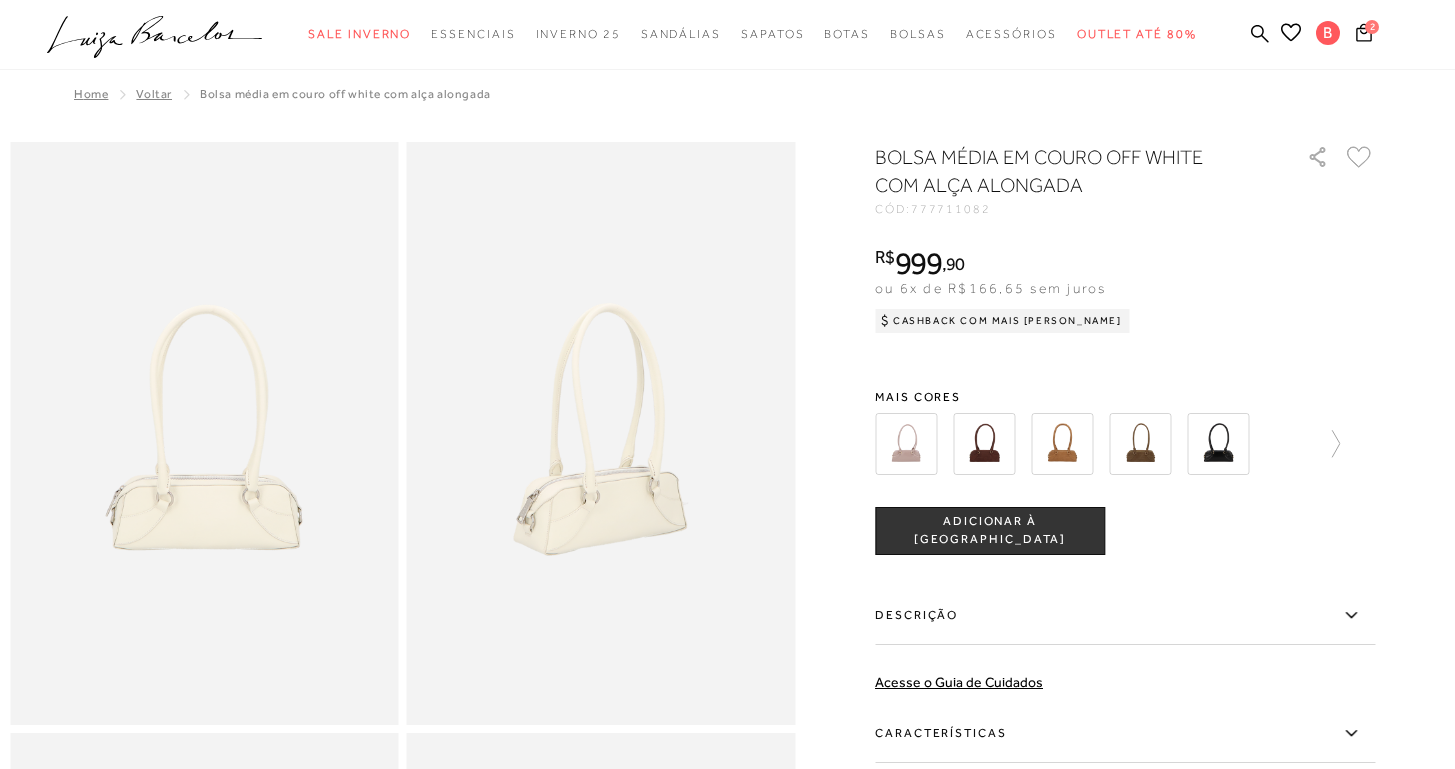 scroll, scrollTop: 0, scrollLeft: 0, axis: both 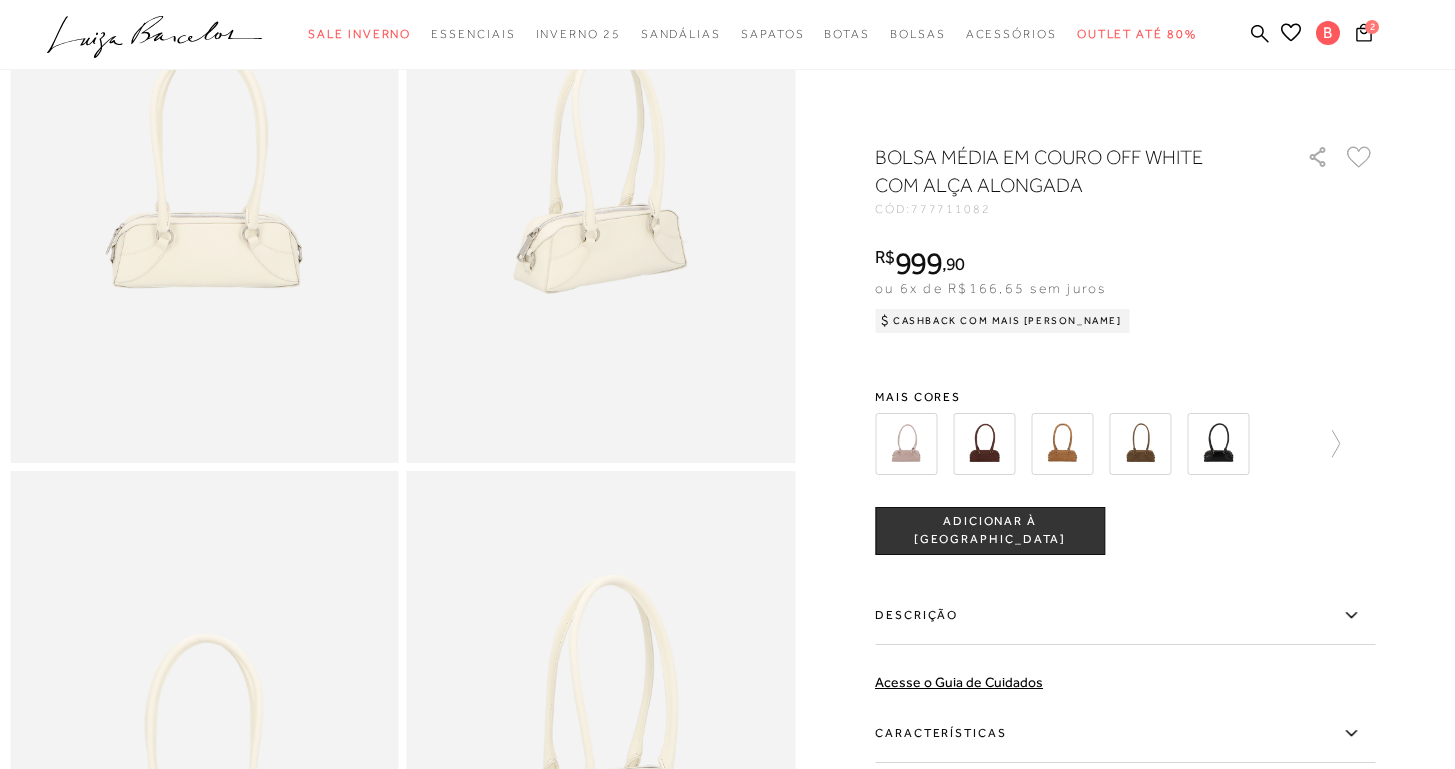click at bounding box center (601, 171) 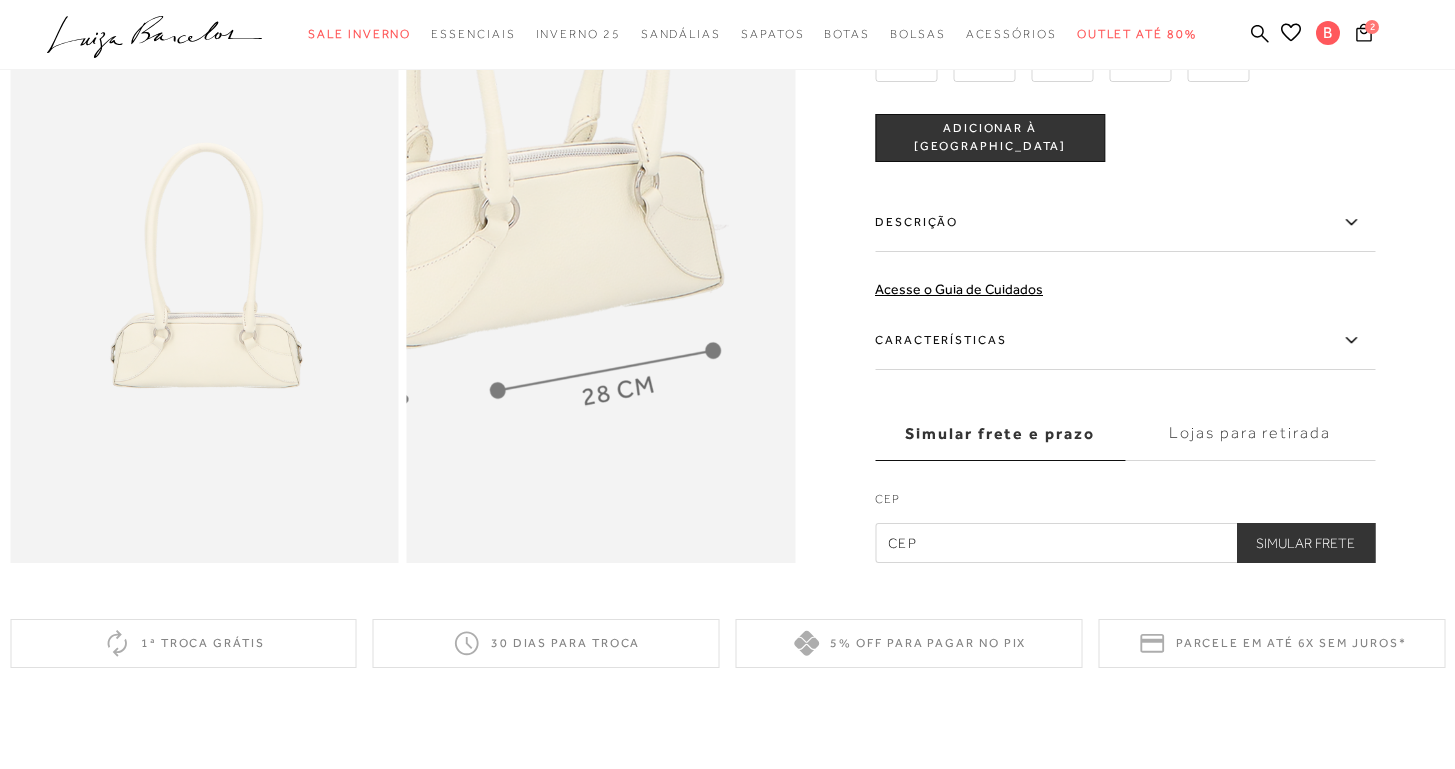 scroll, scrollTop: 748, scrollLeft: 0, axis: vertical 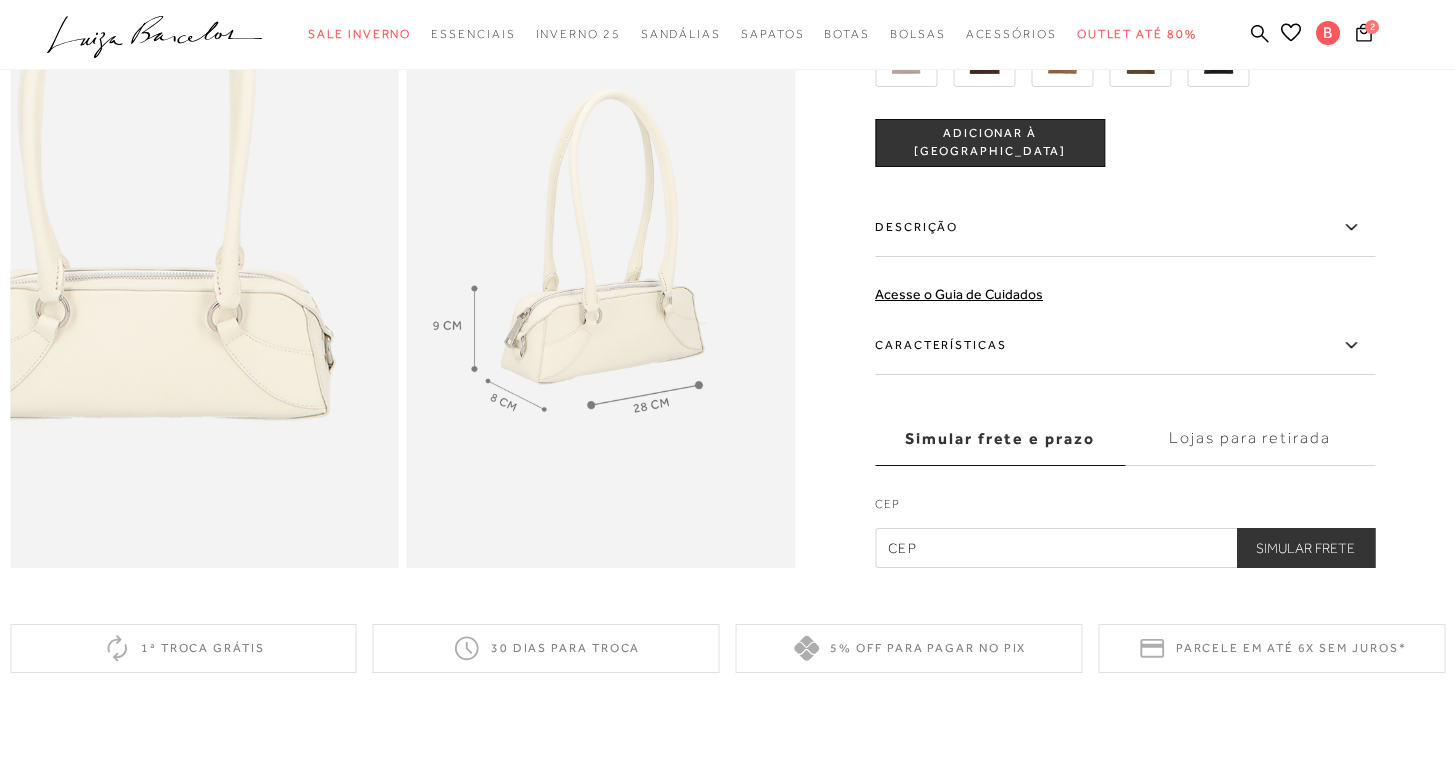 click at bounding box center (137, 186) 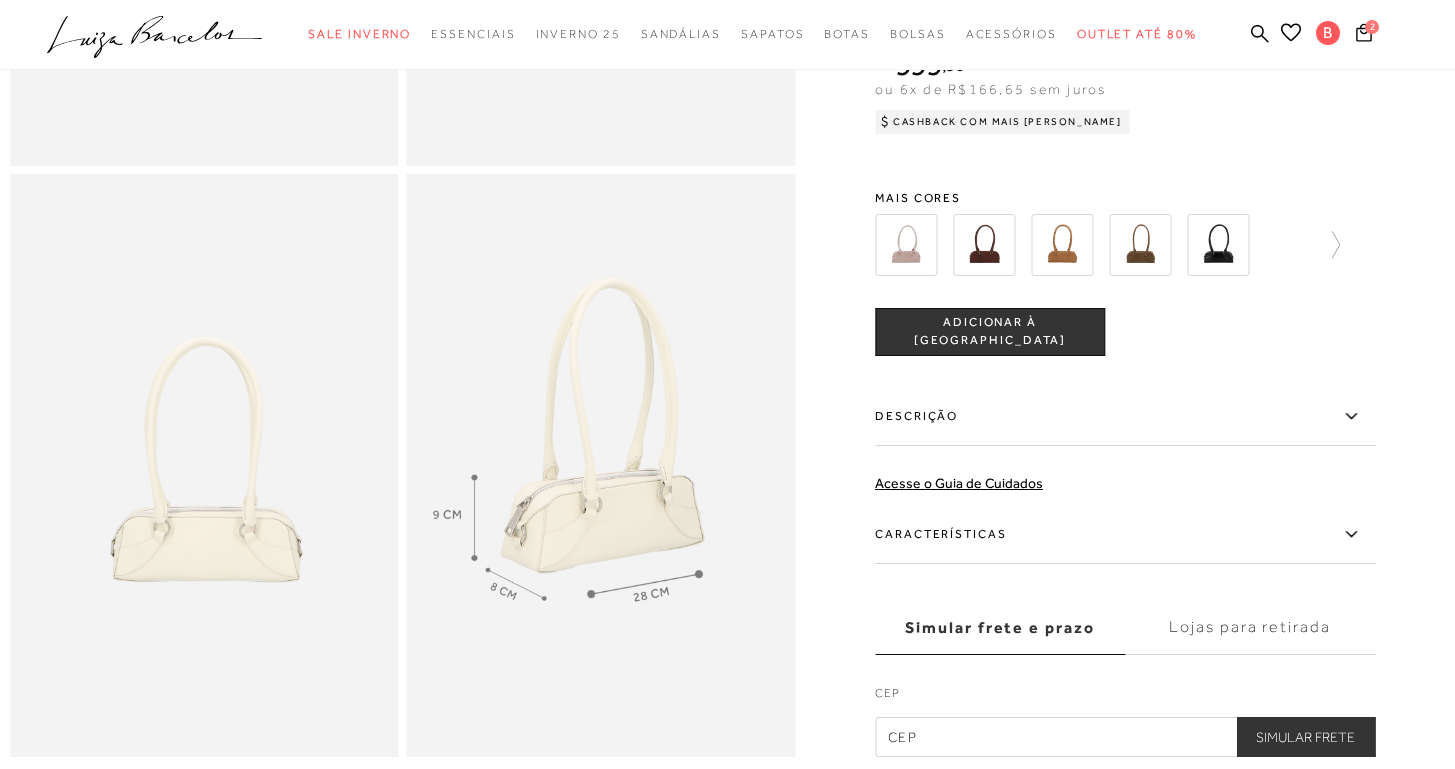 scroll, scrollTop: 0, scrollLeft: 0, axis: both 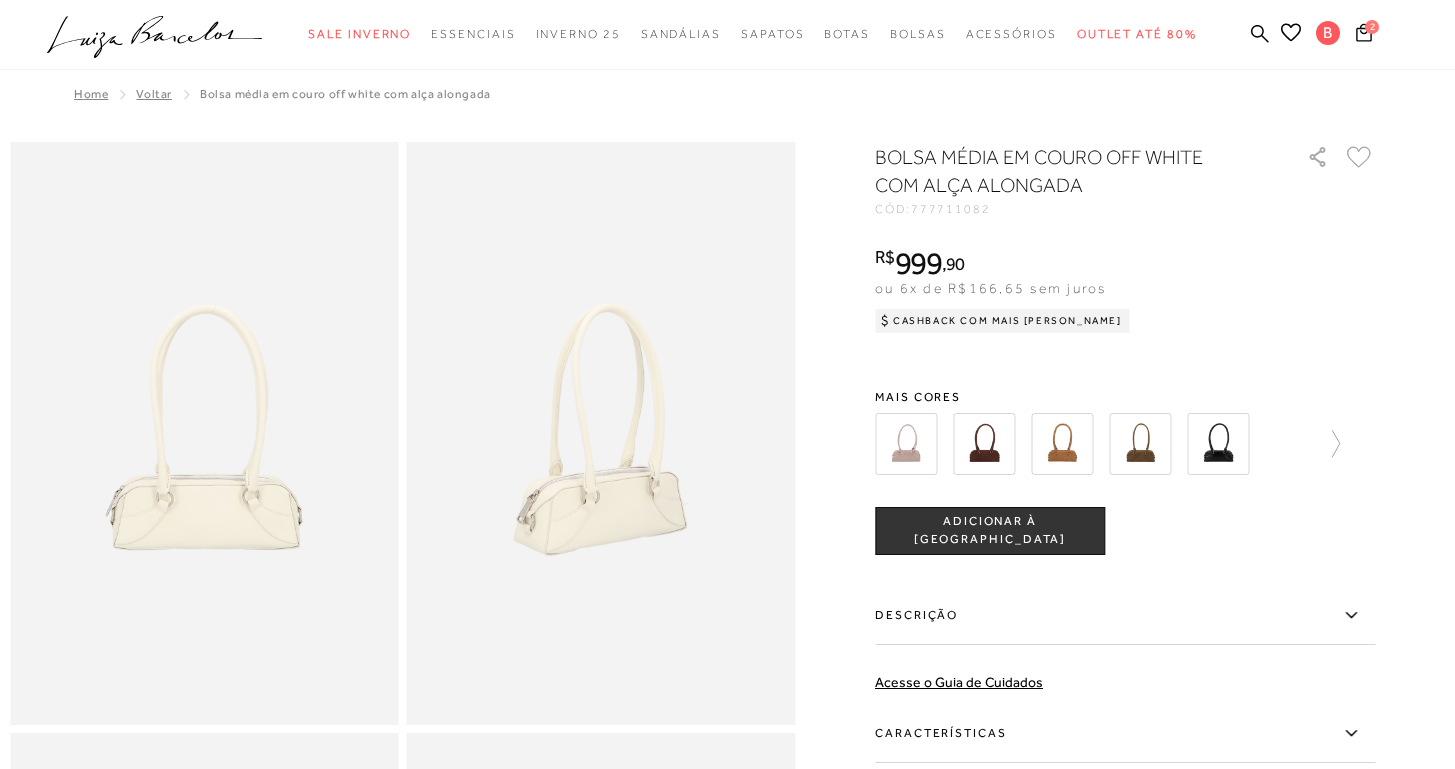 click at bounding box center (204, 433) 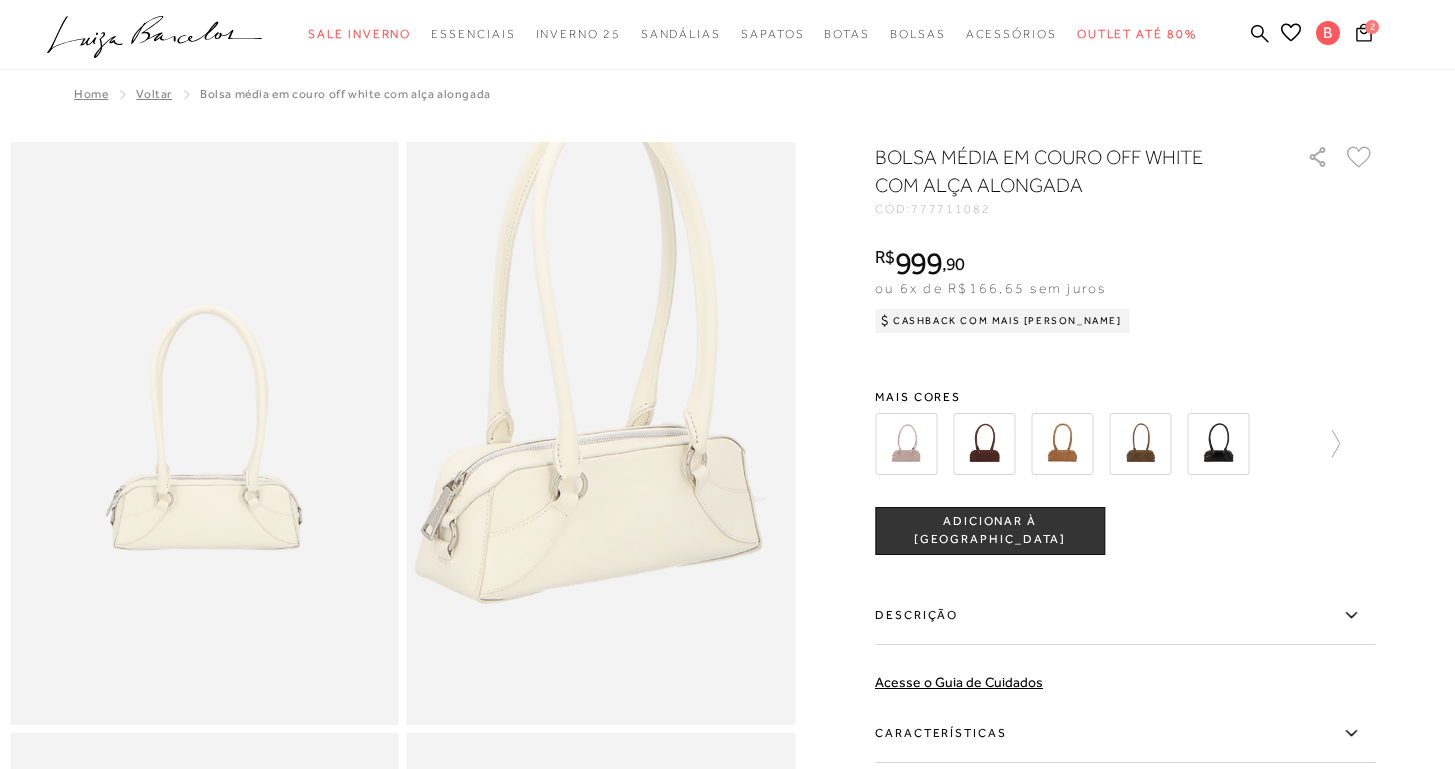 scroll, scrollTop: 667, scrollLeft: 0, axis: vertical 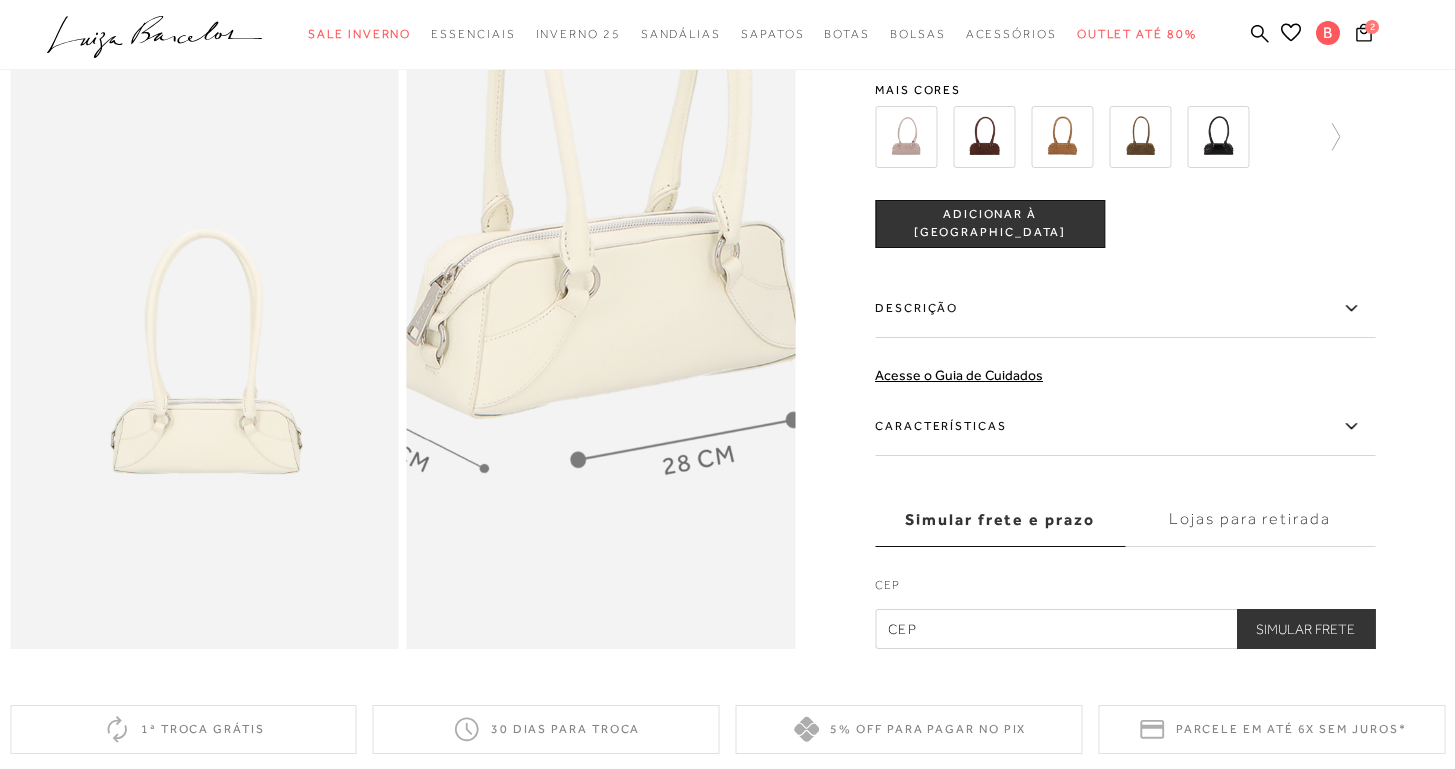 click at bounding box center (597, 202) 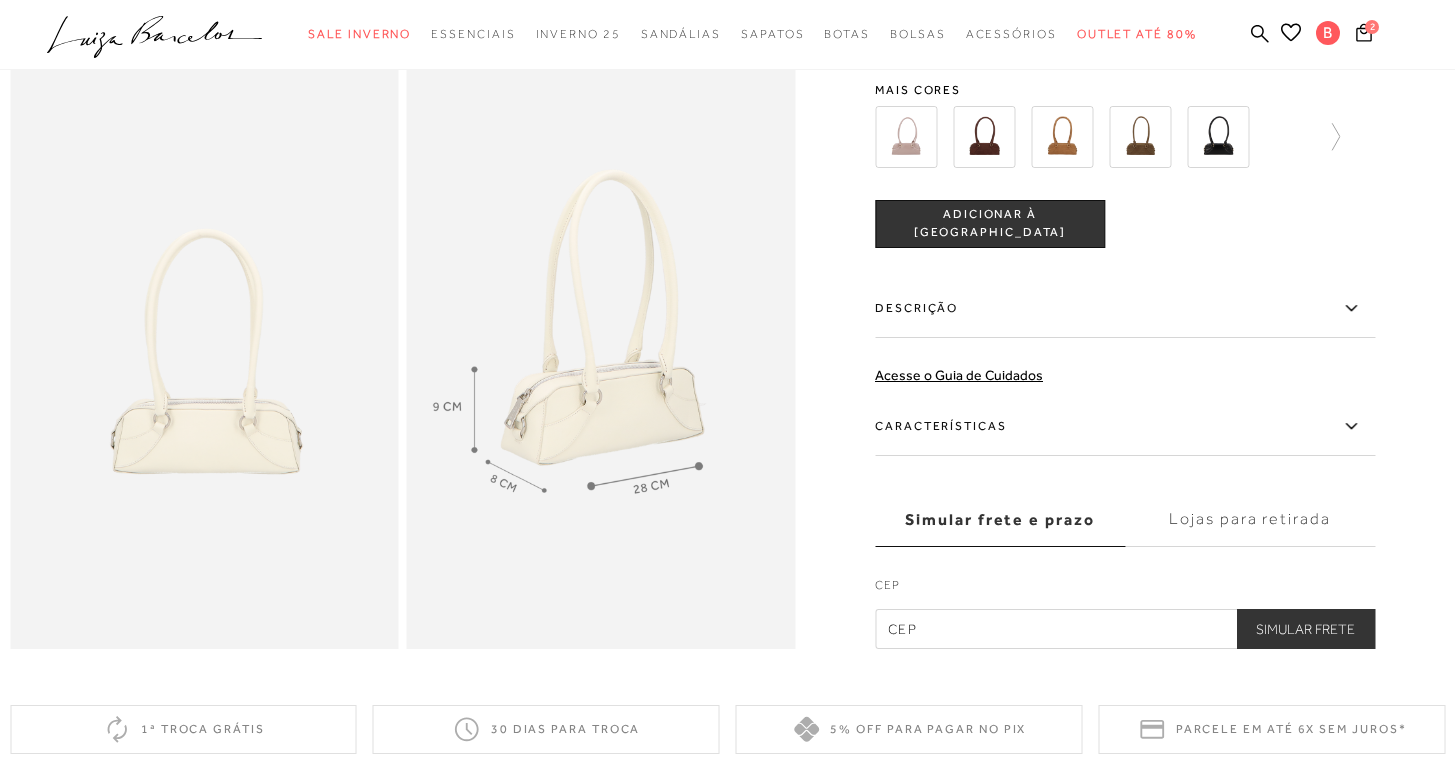 click at bounding box center (601, 357) 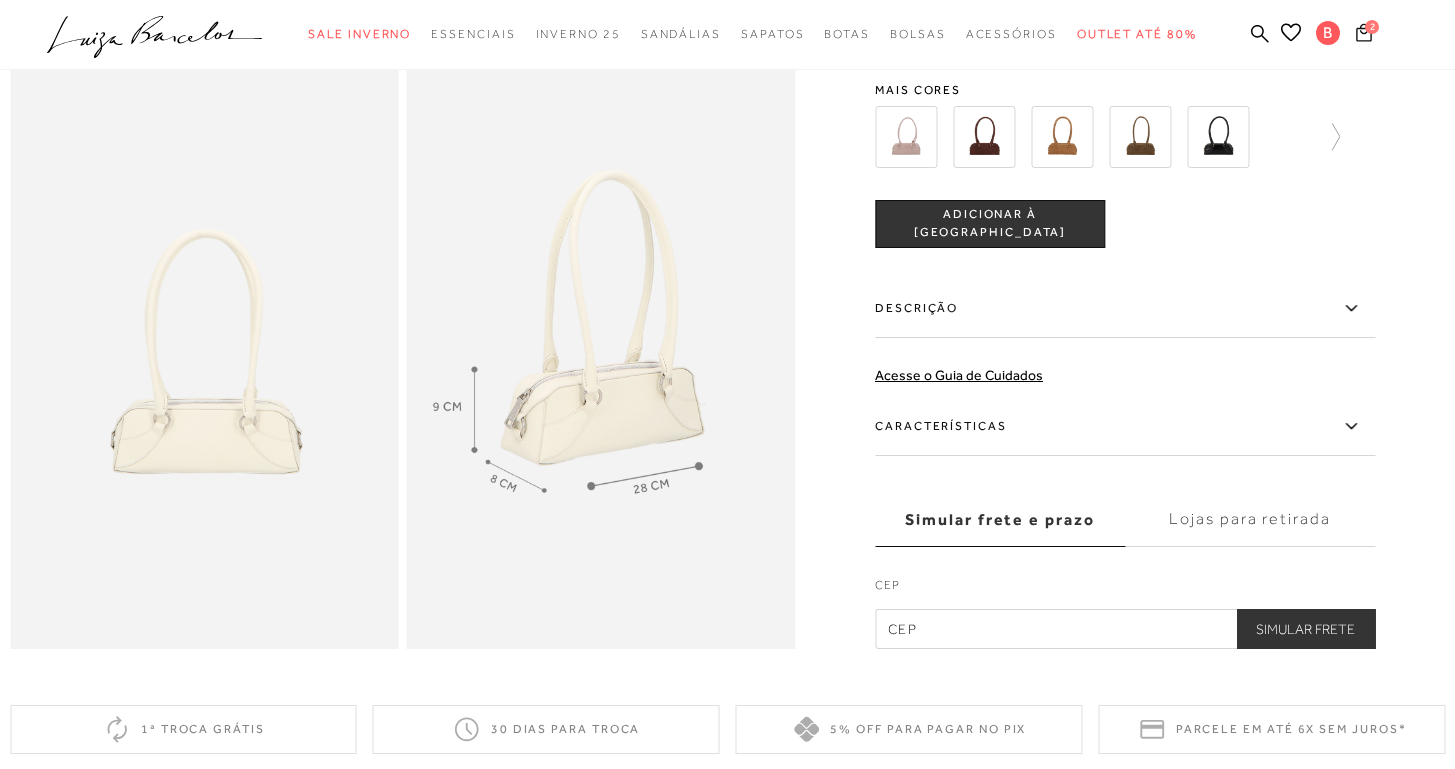 click 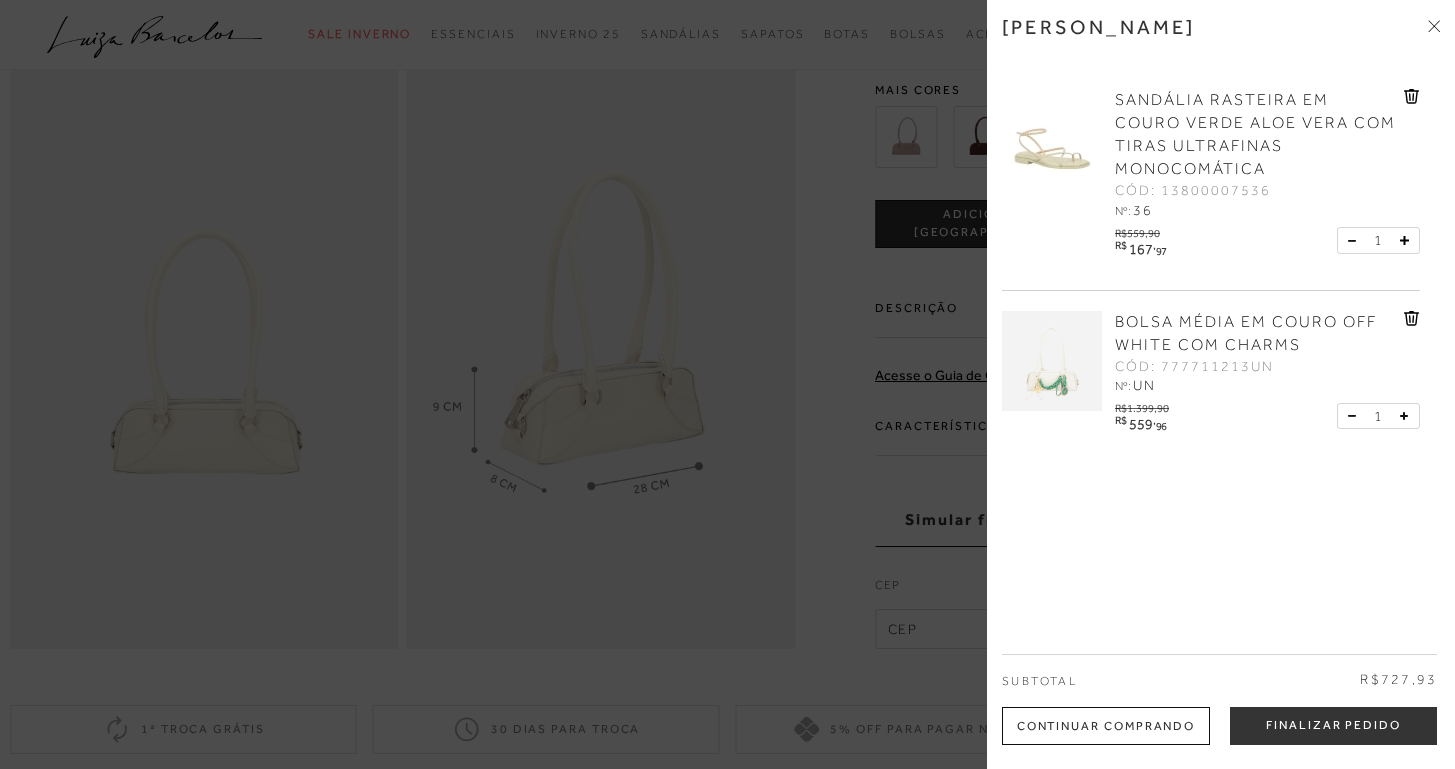 click on "SANDÁLIA RASTEIRA EM COURO VERDE ALOE VERA COM TIRAS ULTRAFINAS MONOCOMÁTICA" at bounding box center (1257, 135) 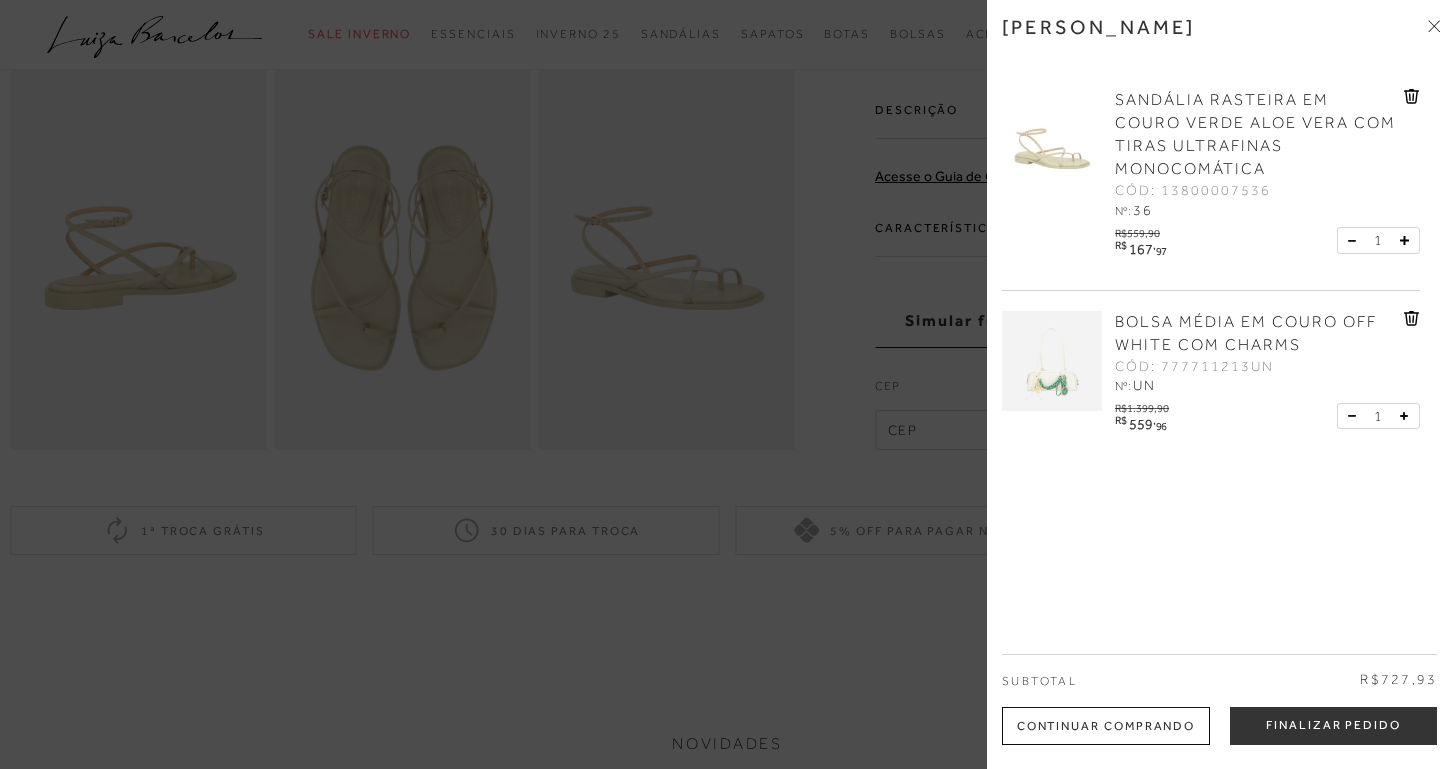 scroll, scrollTop: 0, scrollLeft: 0, axis: both 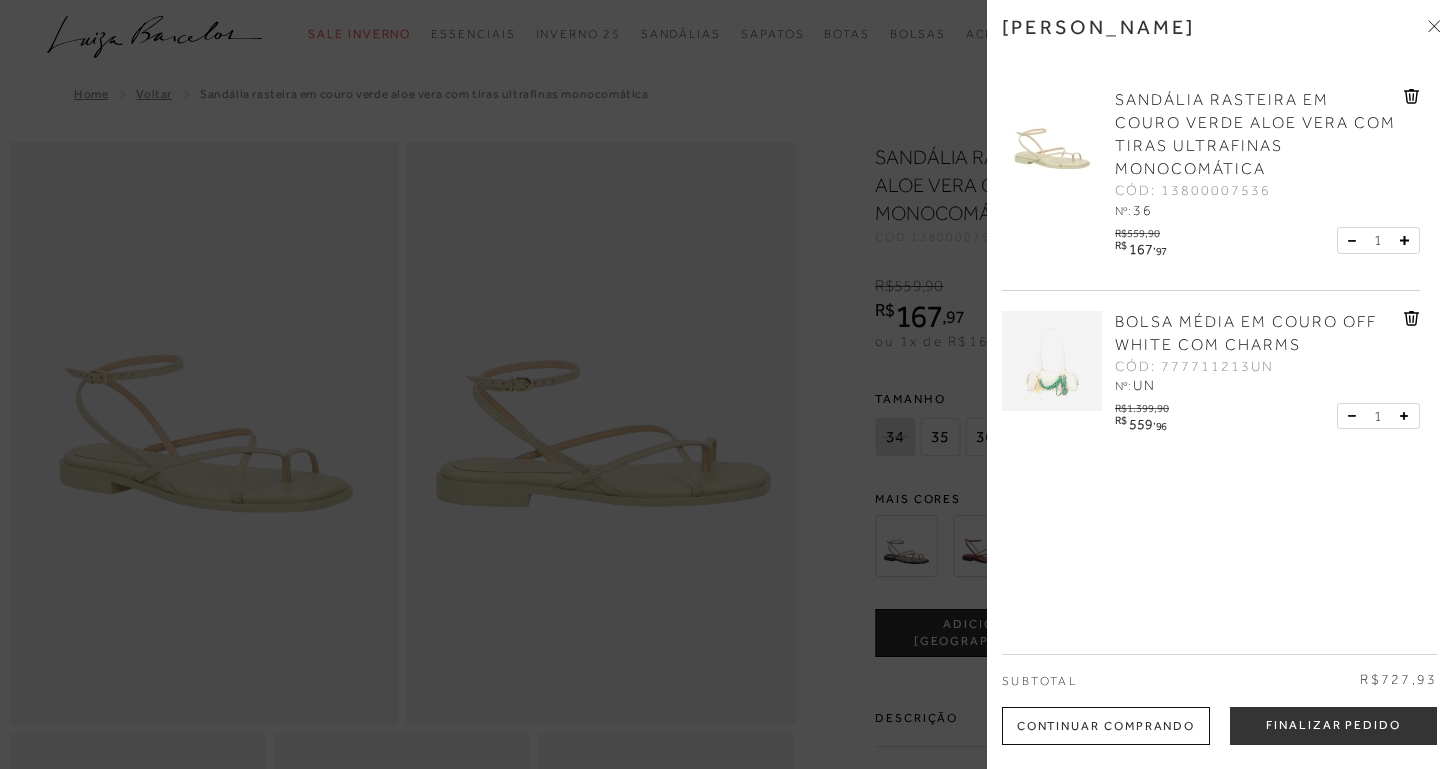 click at bounding box center (727, 384) 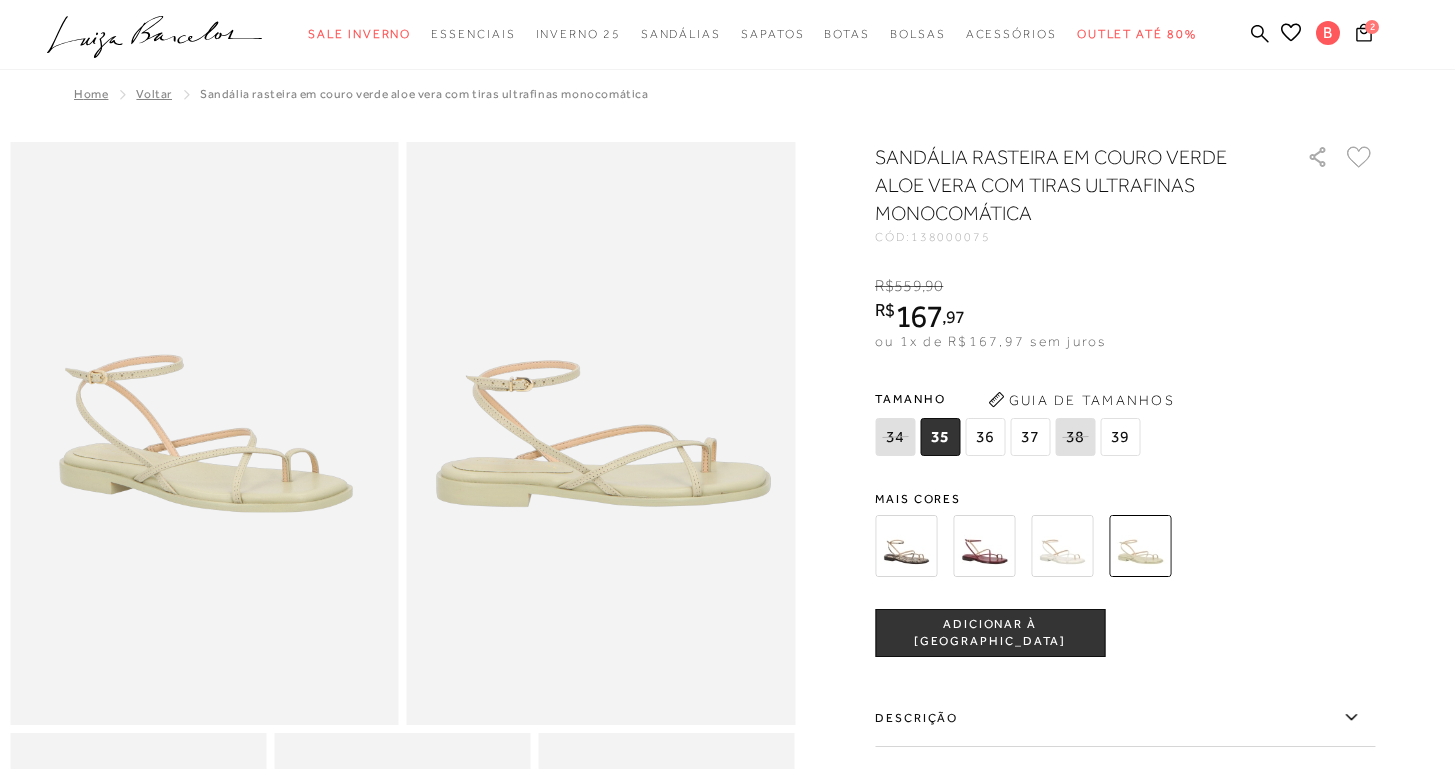 click on "Tamanho
34
35
36" at bounding box center (1125, 422) 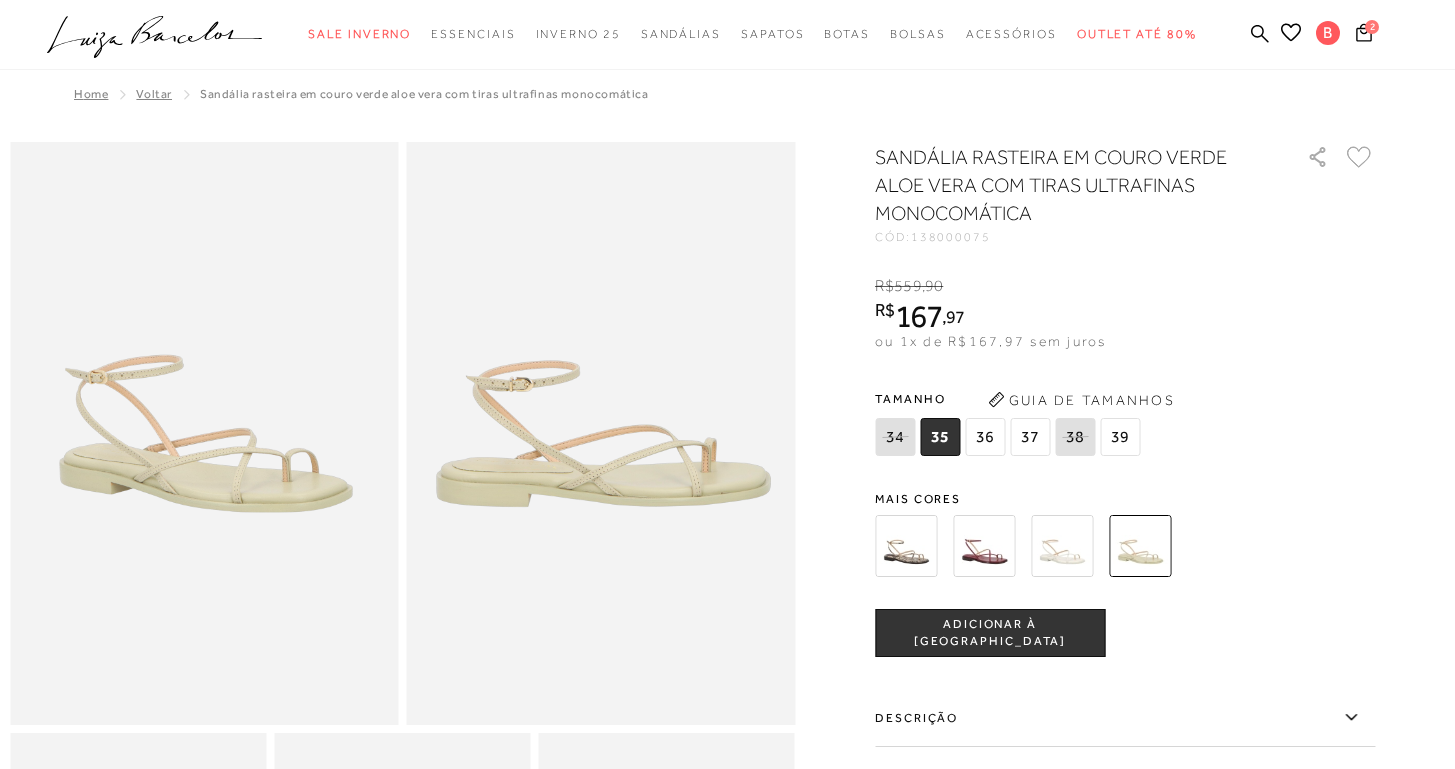 click at bounding box center (1062, 546) 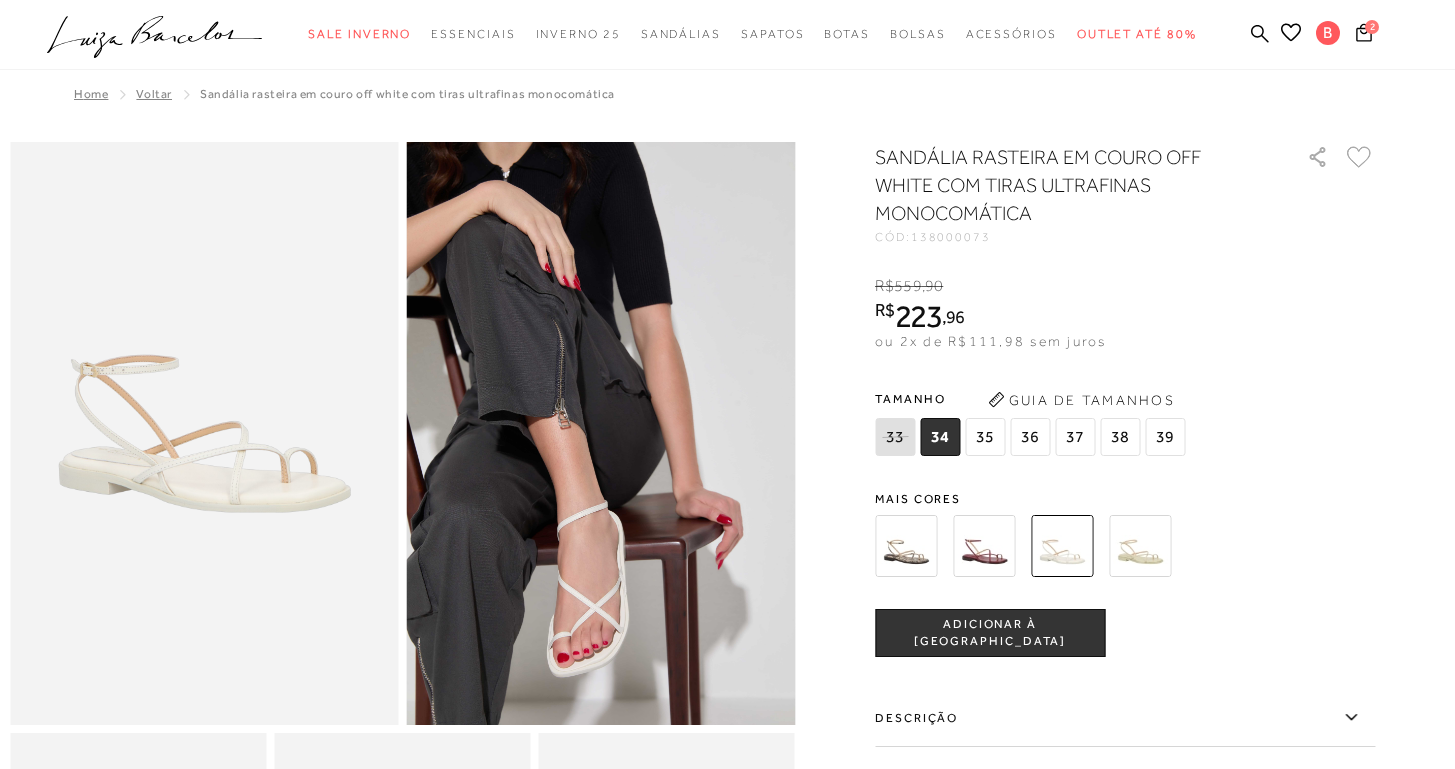 click at bounding box center [1140, 546] 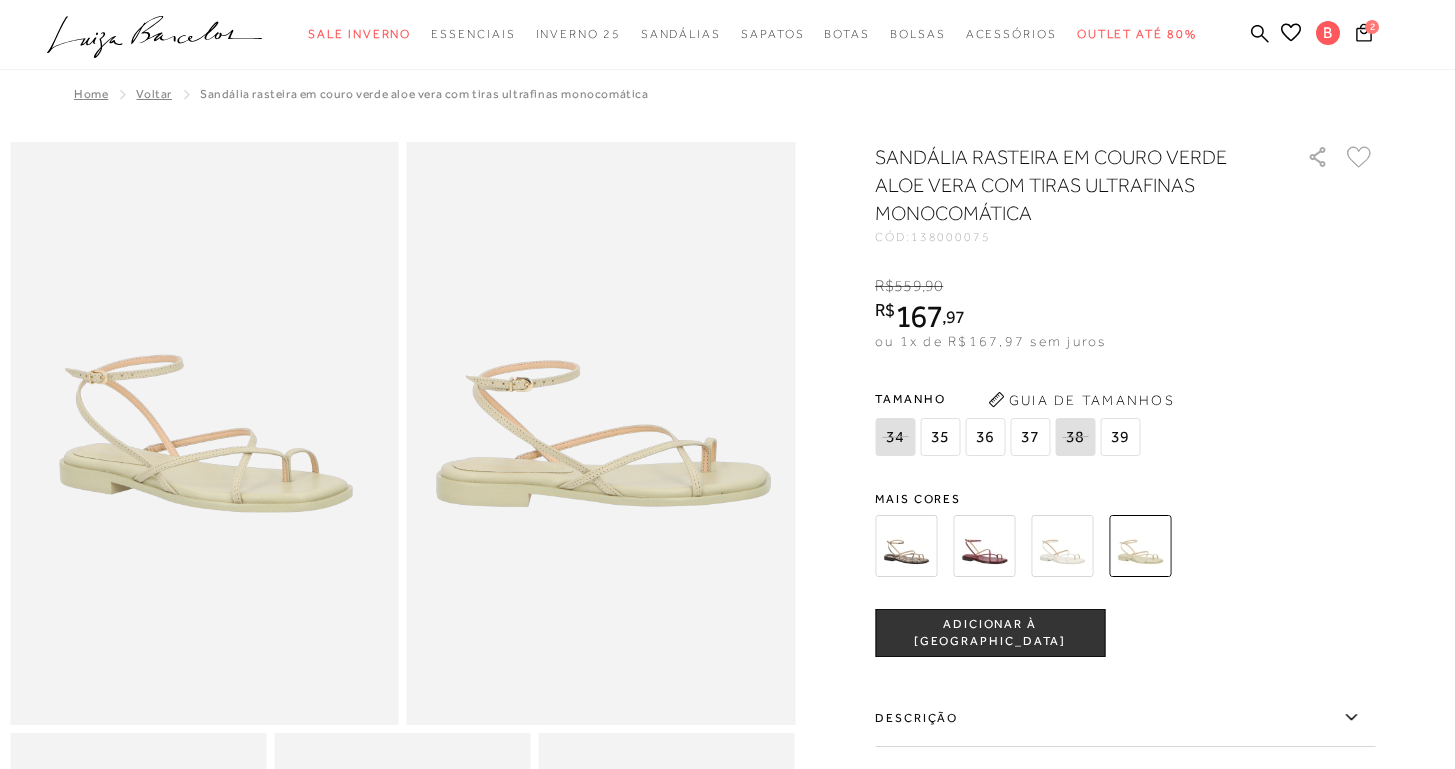 click at bounding box center [601, 433] 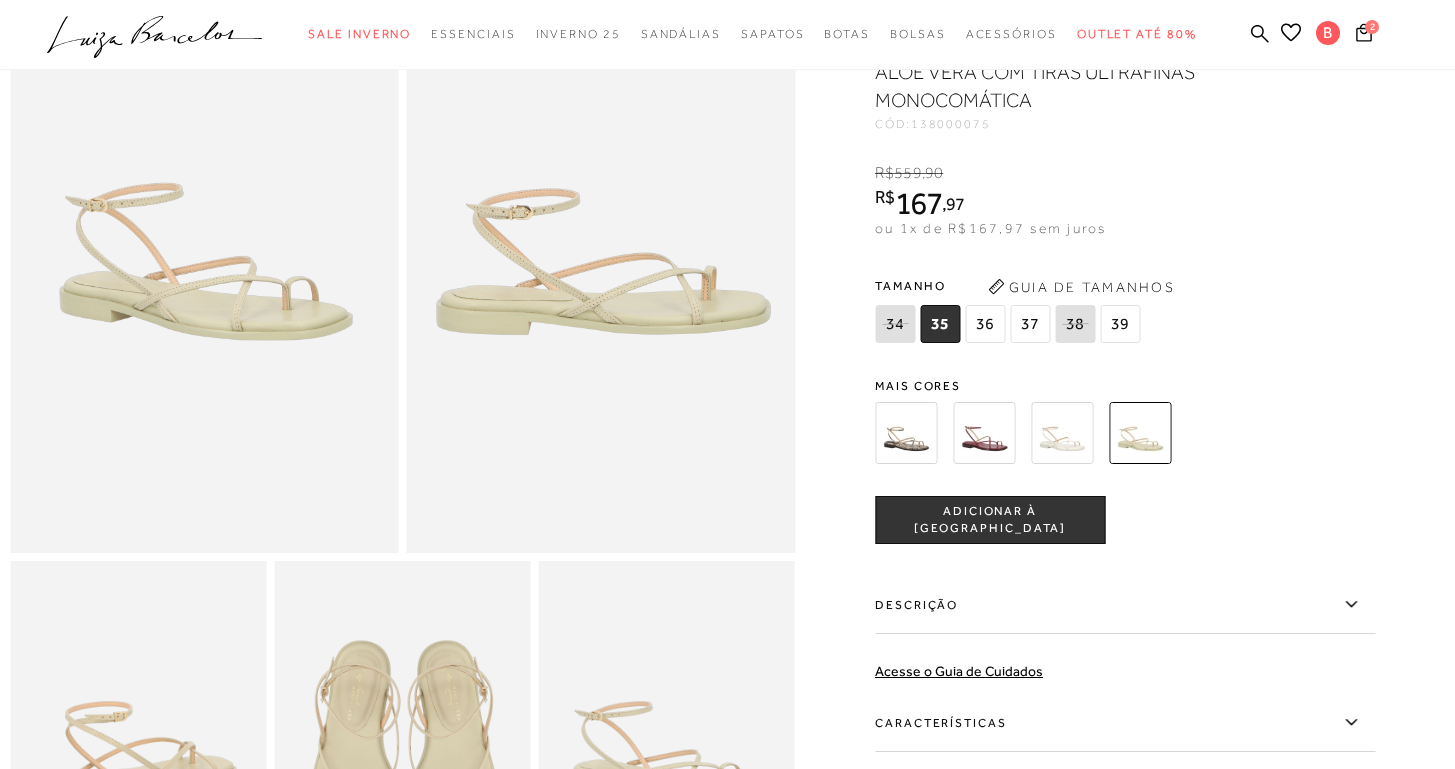 scroll, scrollTop: 554, scrollLeft: 0, axis: vertical 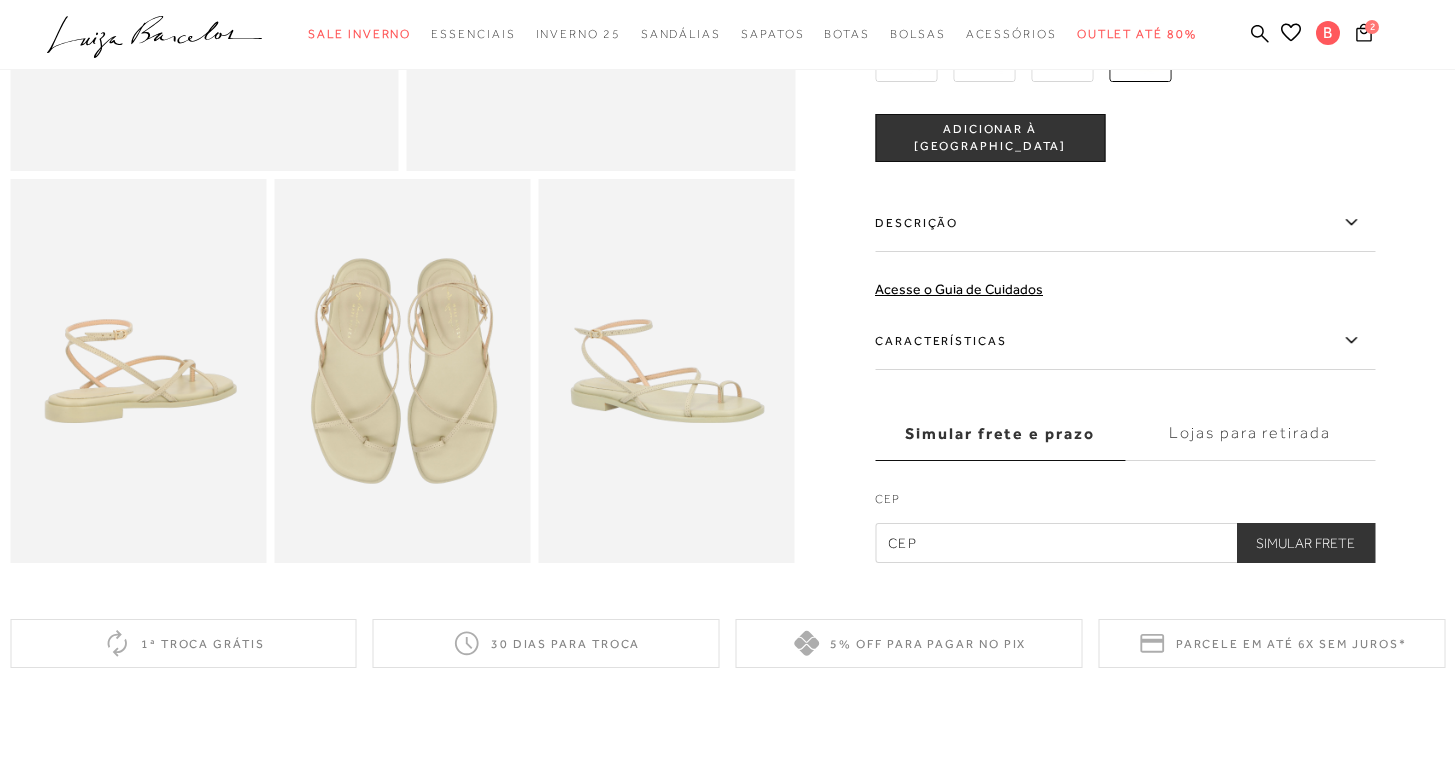 click at bounding box center [138, 371] 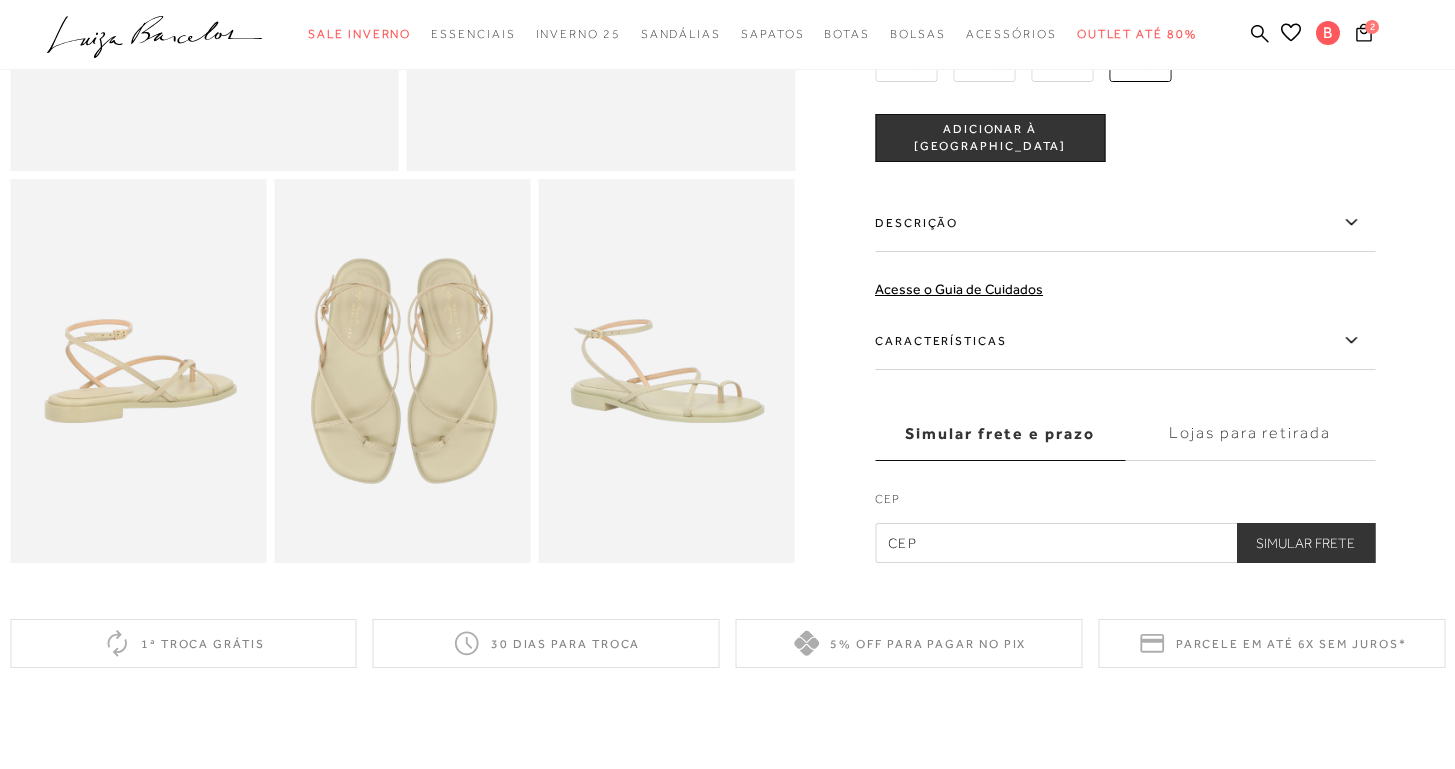 click at bounding box center [667, 371] 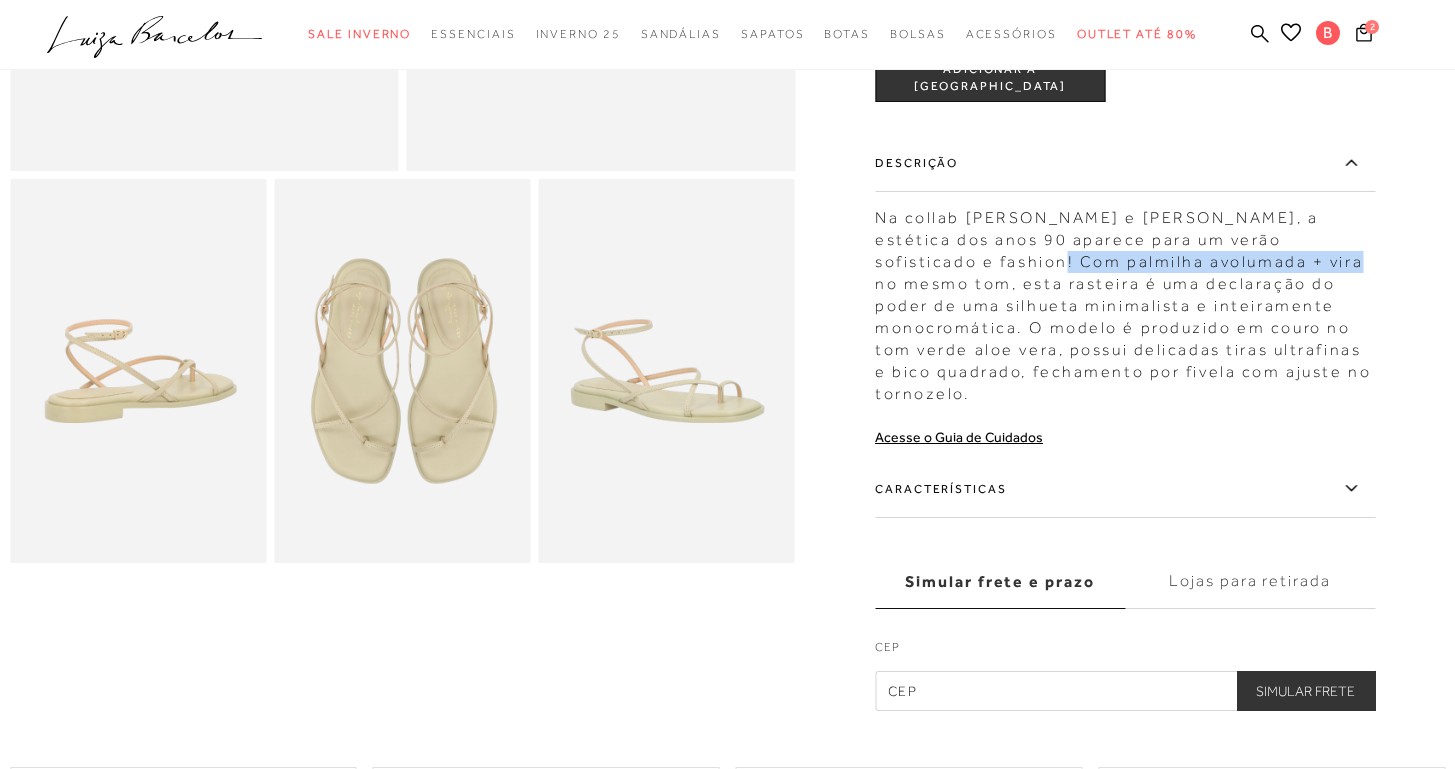drag, startPoint x: 878, startPoint y: 266, endPoint x: 1177, endPoint y: 269, distance: 299.01505 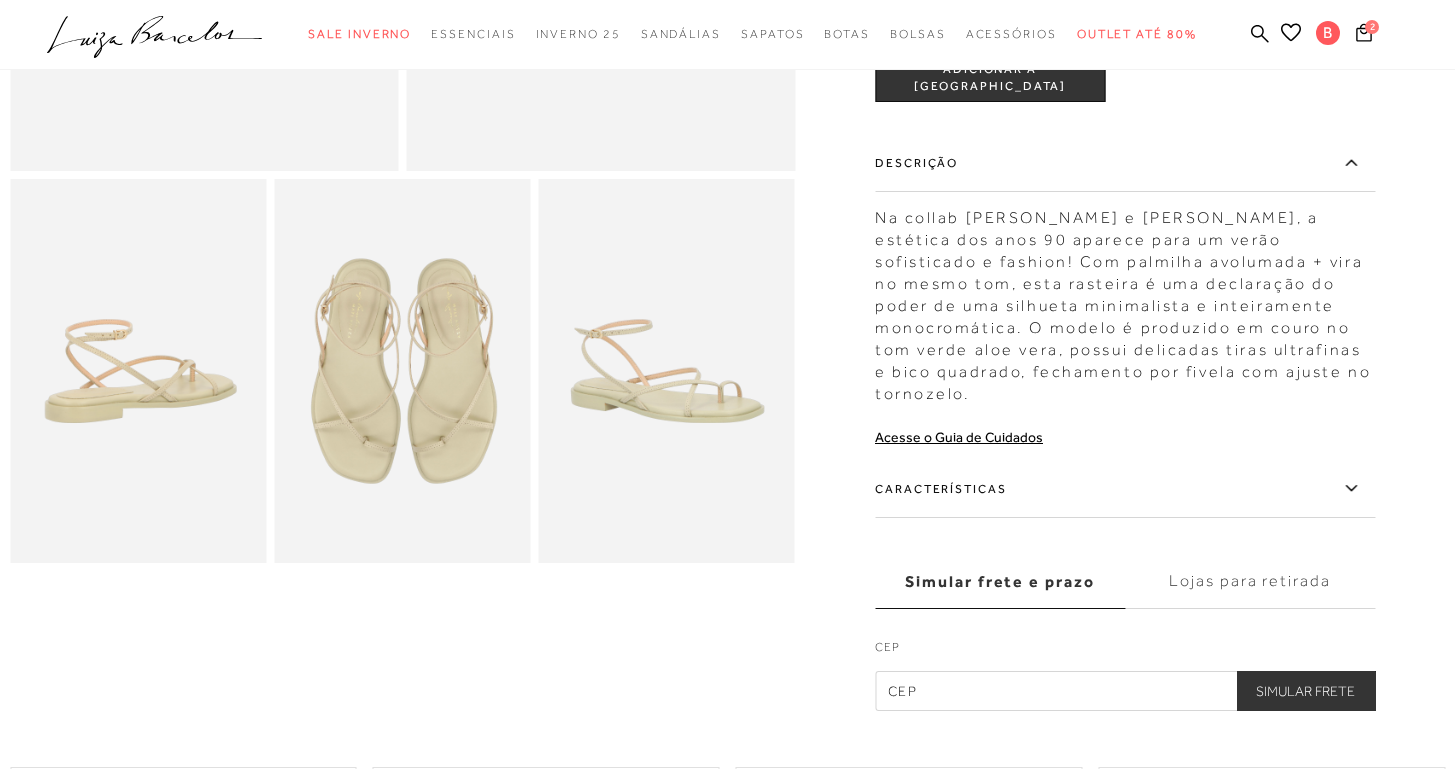 click on "Na collab [PERSON_NAME] e [PERSON_NAME], a estética dos anos 90 aparece para um verão sofisticado e fashion! Com palmilha avolumada + vira no mesmo tom, esta rasteira é uma declaração do poder de uma silhueta minimalista e inteiramente monocromática. O modelo é produzido em couro no tom verde aloe vera, possui delicadas tiras ultrafinas e bico quadrado, fechamento por fivela com ajuste no tornozelo." at bounding box center (1125, 301) 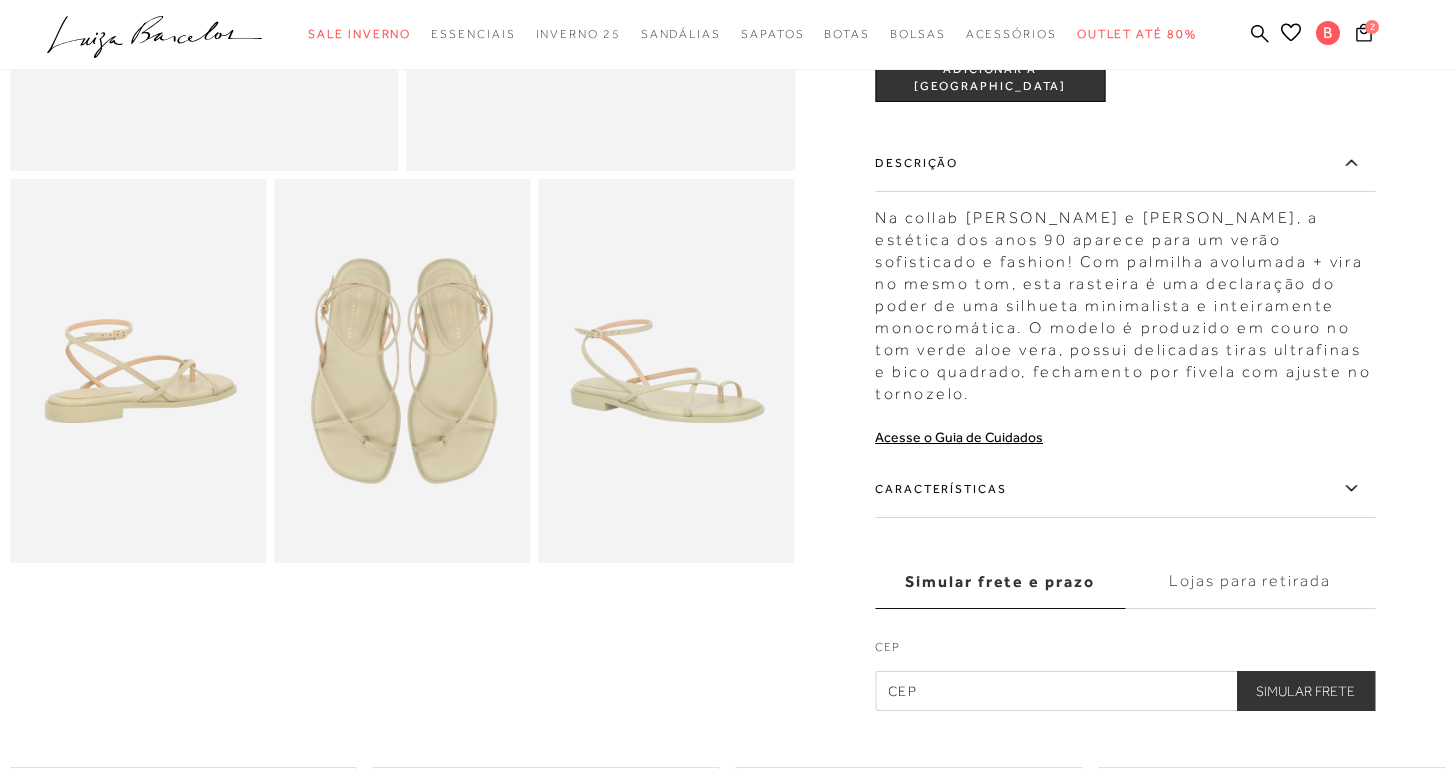 click on "Características" at bounding box center [1125, 489] 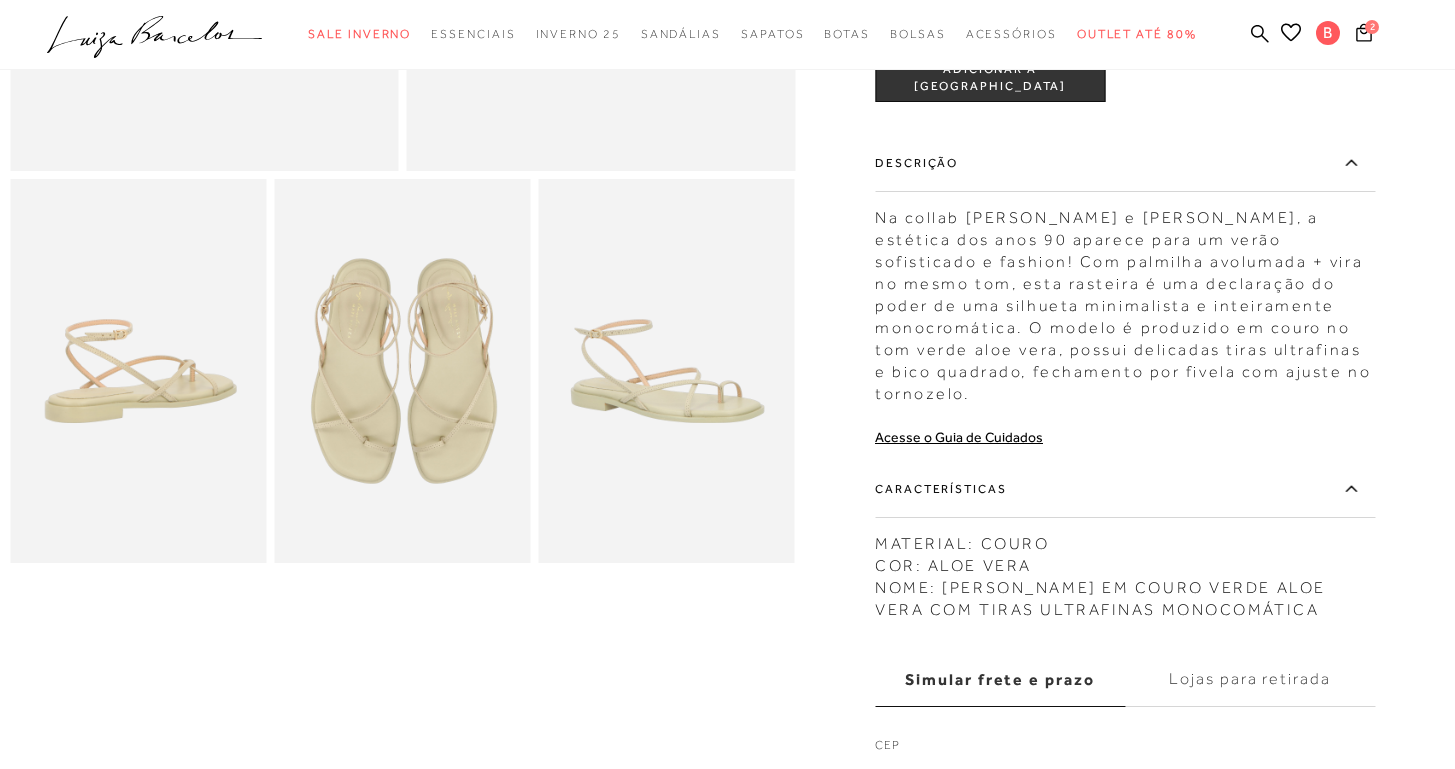 scroll, scrollTop: 593, scrollLeft: 0, axis: vertical 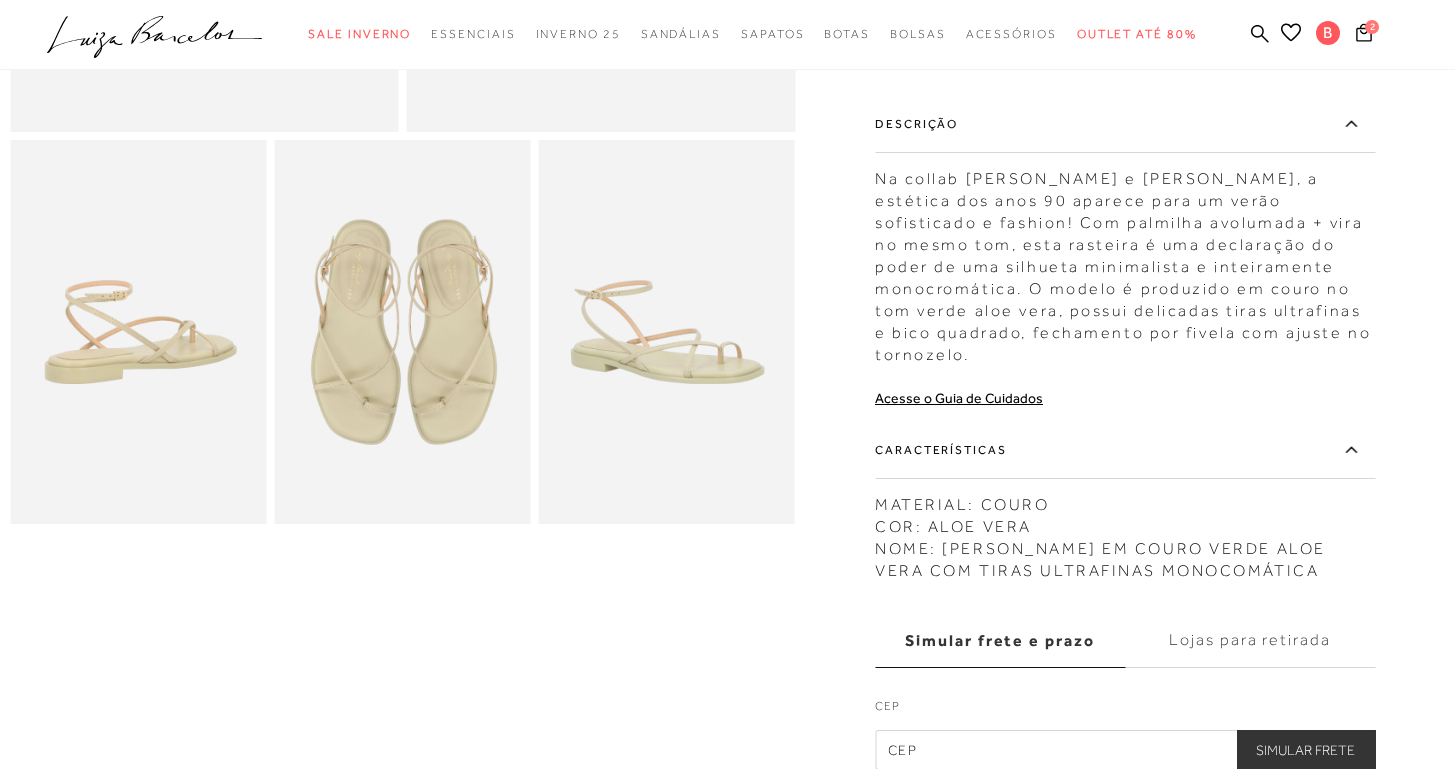 drag, startPoint x: 1347, startPoint y: 545, endPoint x: 877, endPoint y: 494, distance: 472.7589 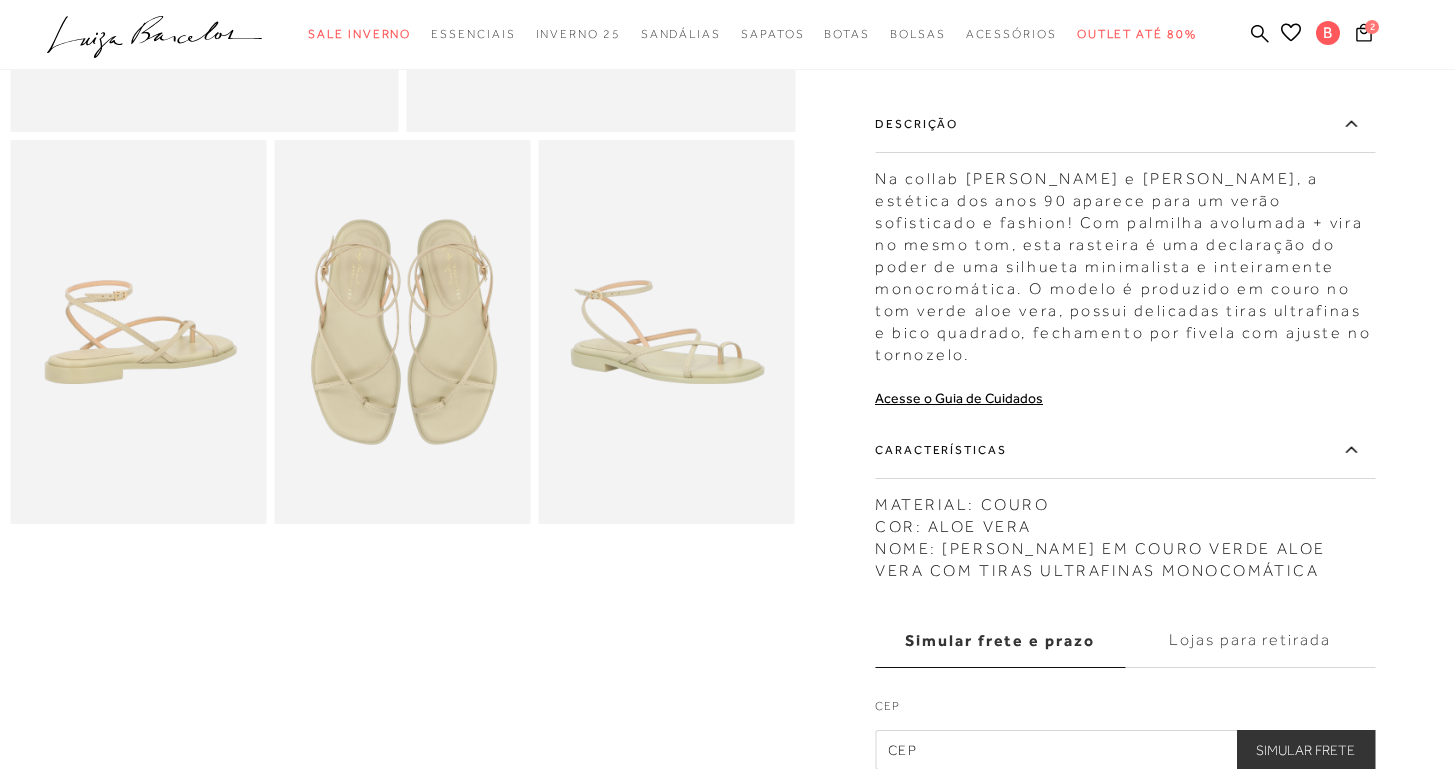 drag, startPoint x: 946, startPoint y: 526, endPoint x: 1337, endPoint y: 547, distance: 391.56354 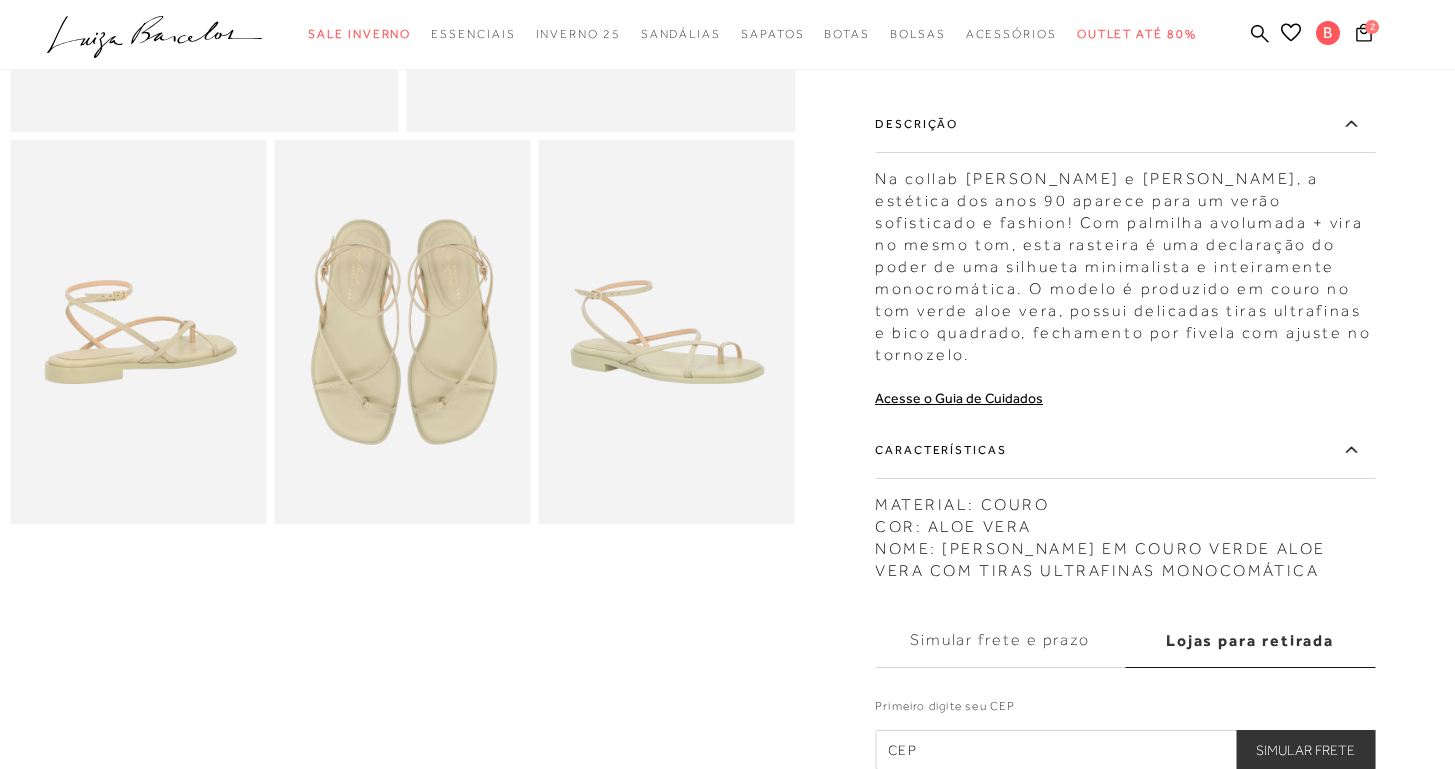 scroll, scrollTop: 773, scrollLeft: 0, axis: vertical 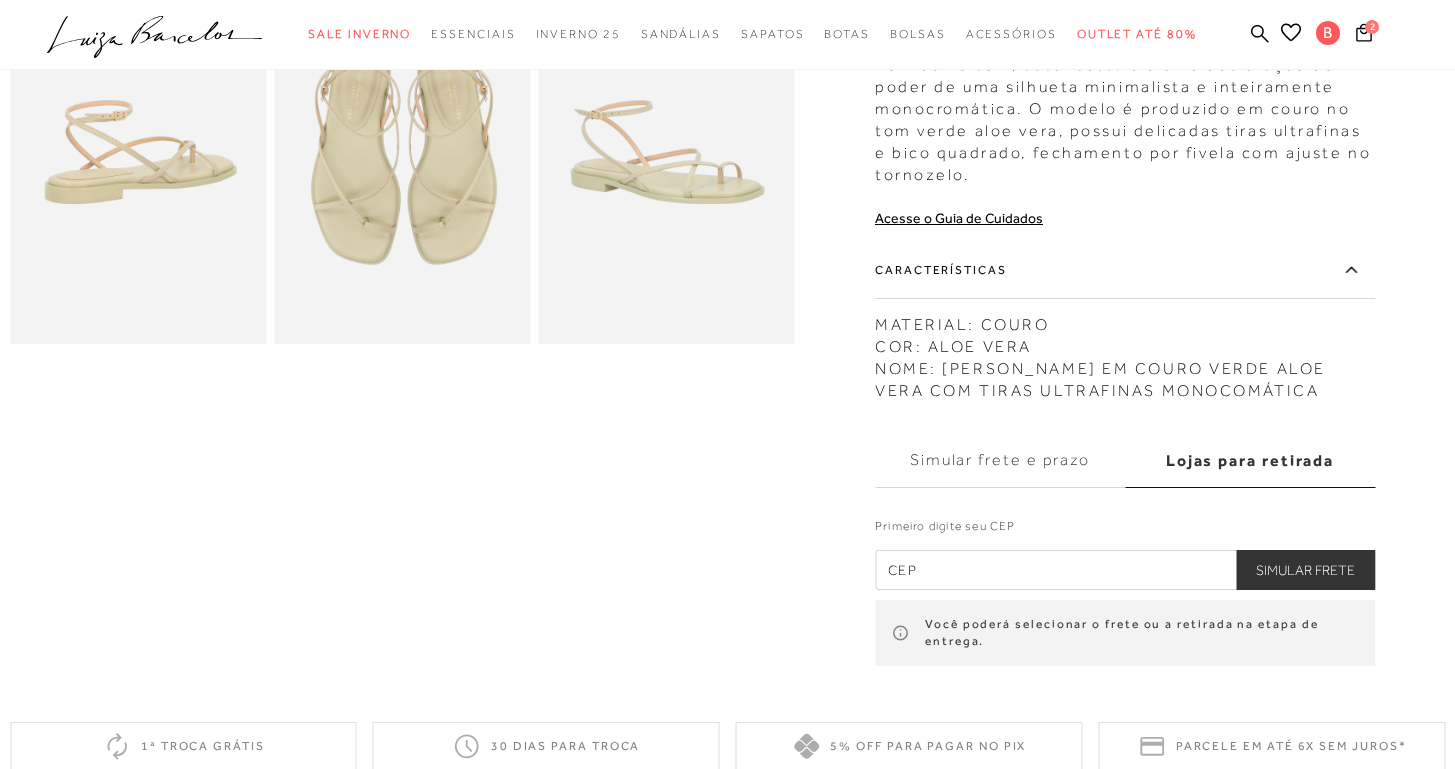 click at bounding box center (1125, 570) 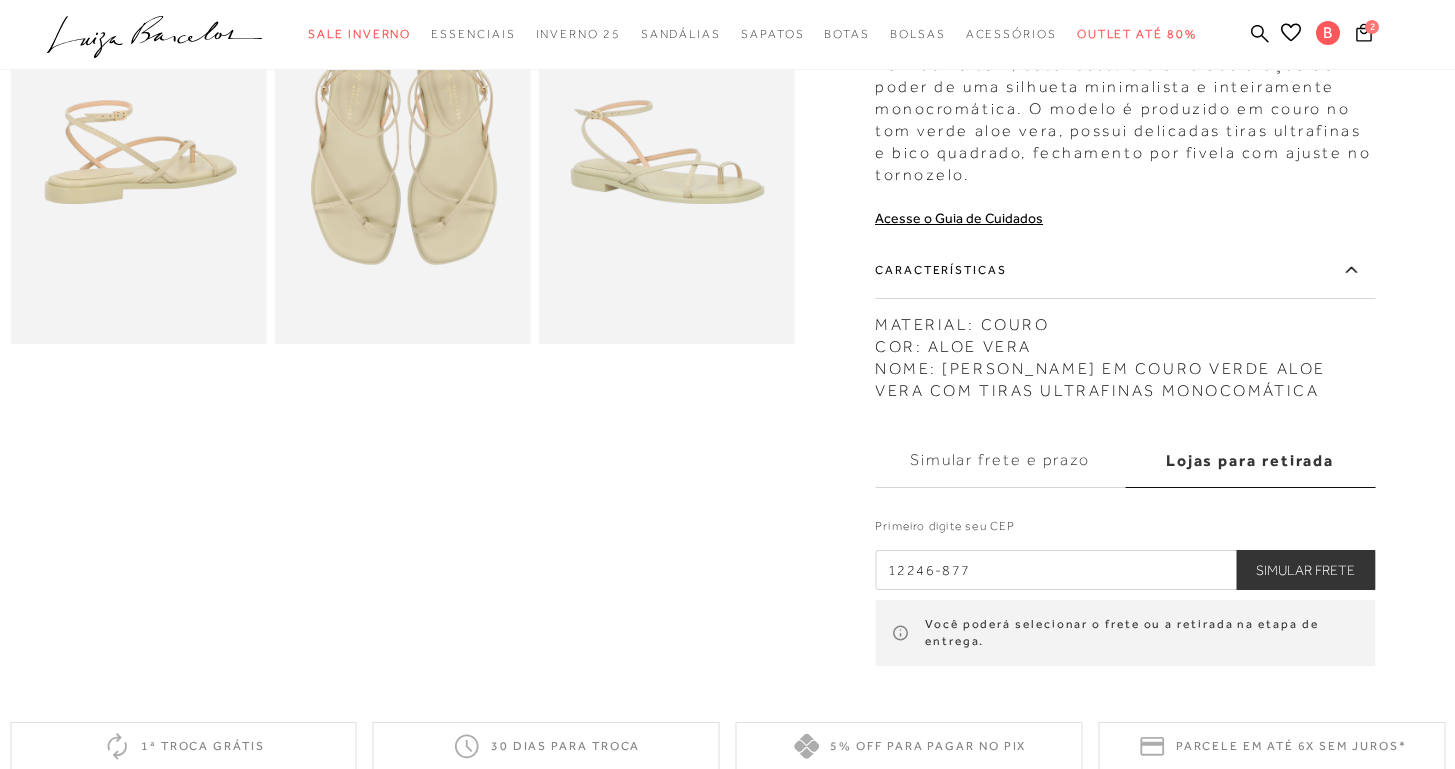 type on "12246-877" 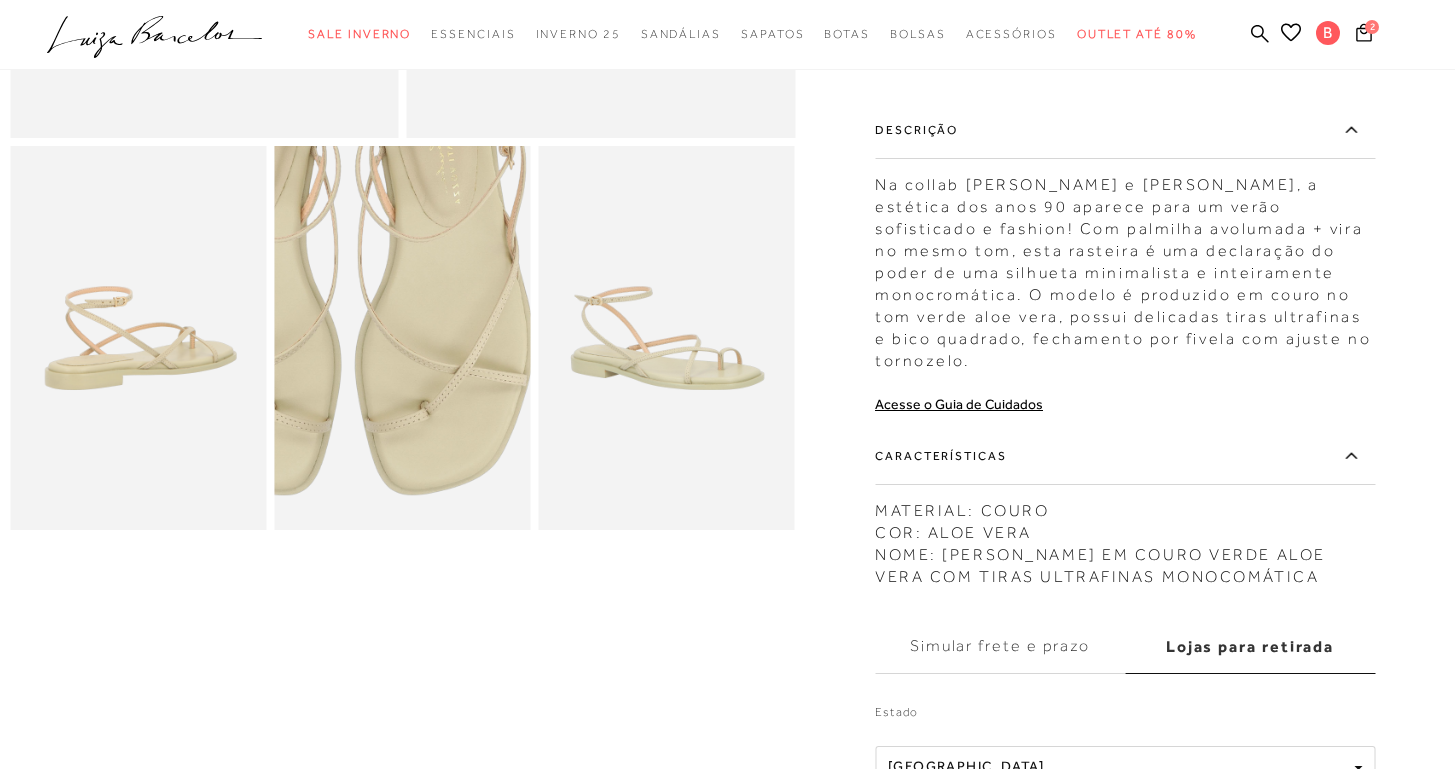 scroll, scrollTop: 601, scrollLeft: 0, axis: vertical 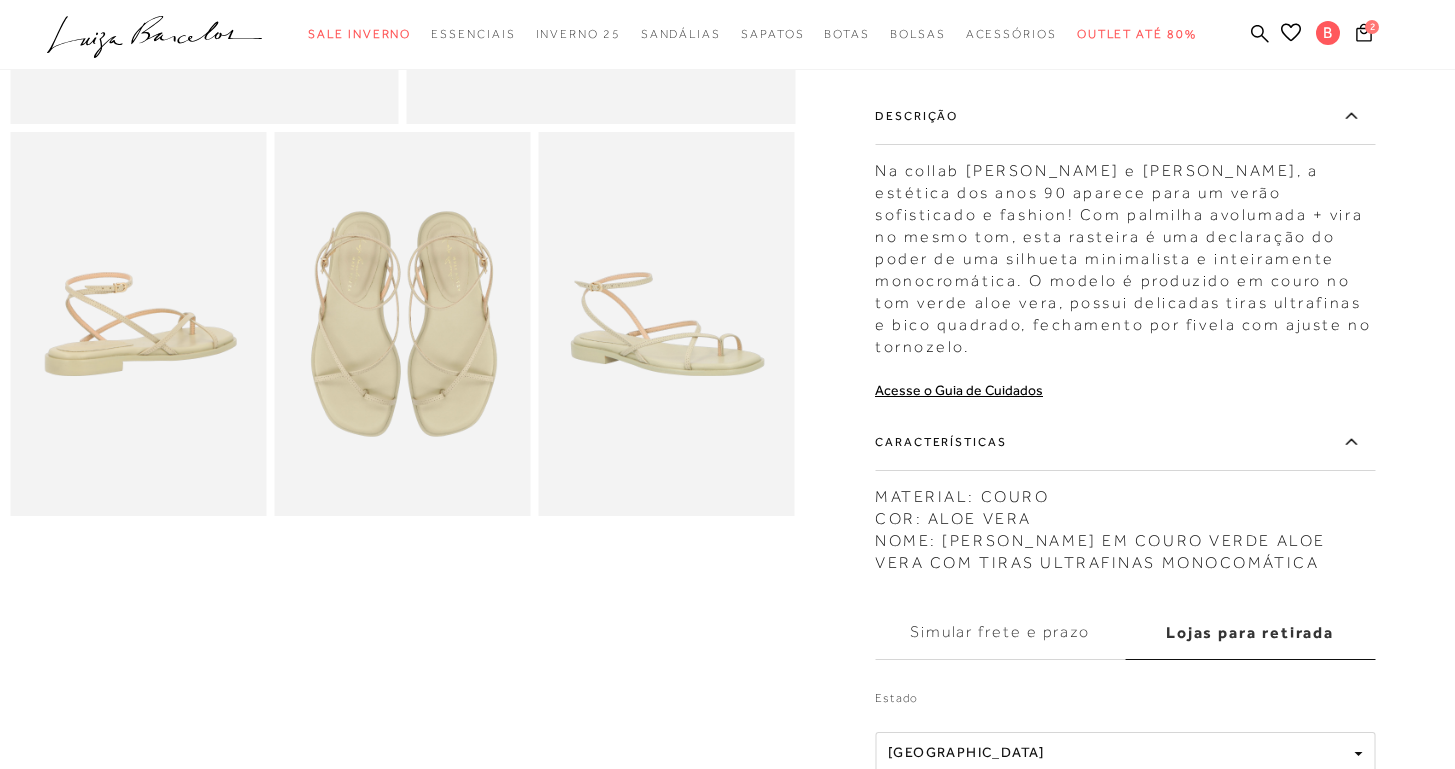 click at bounding box center [402, 324] 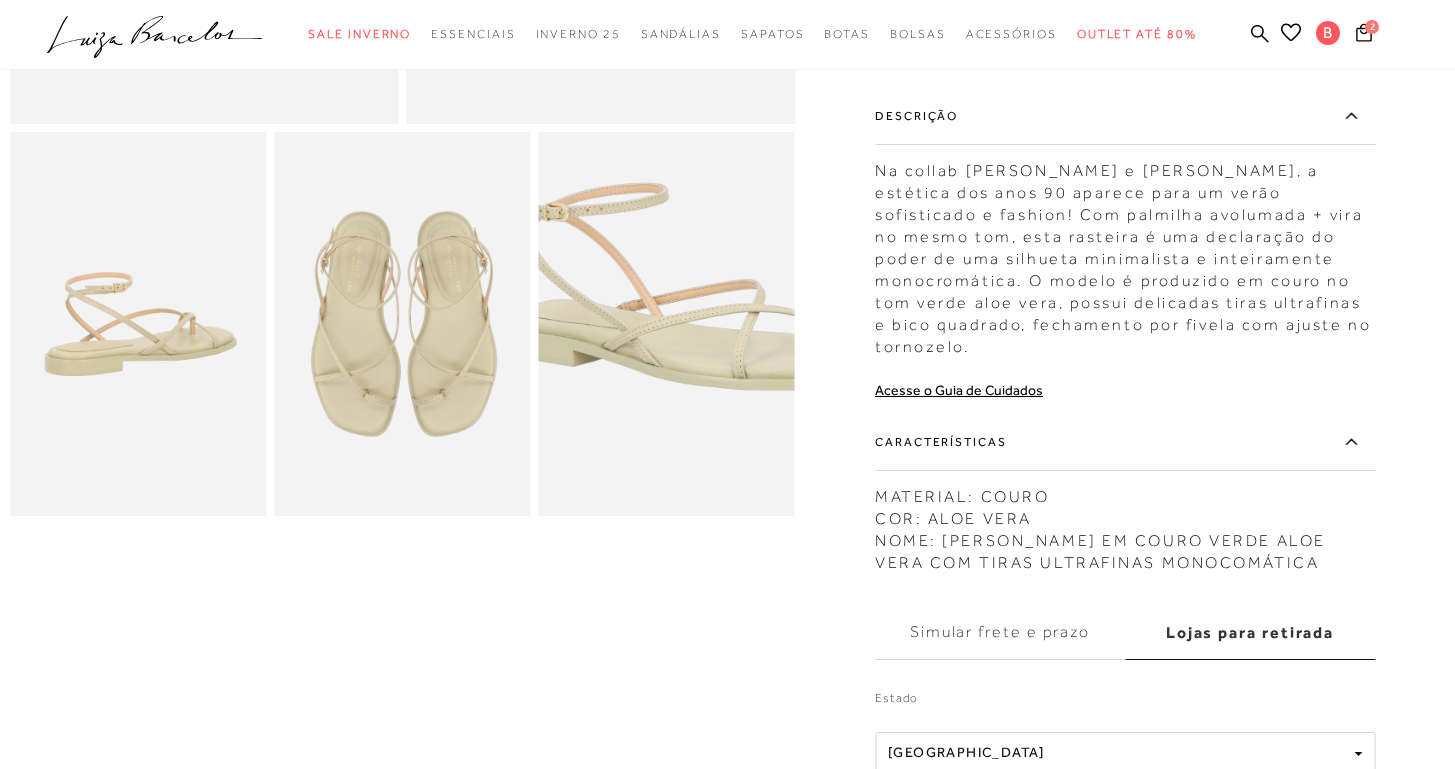 click at bounding box center [697, 286] 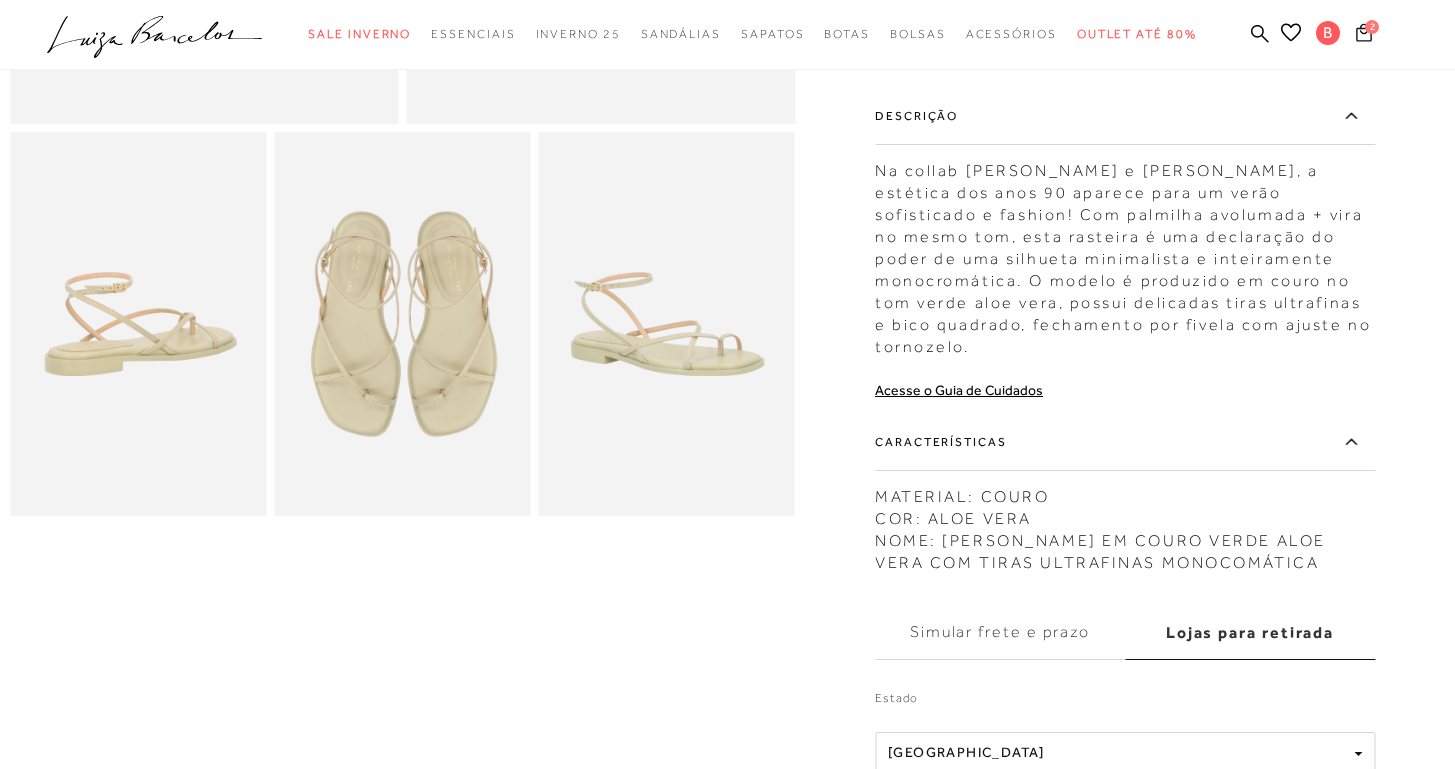 click on "2" at bounding box center [1372, 27] 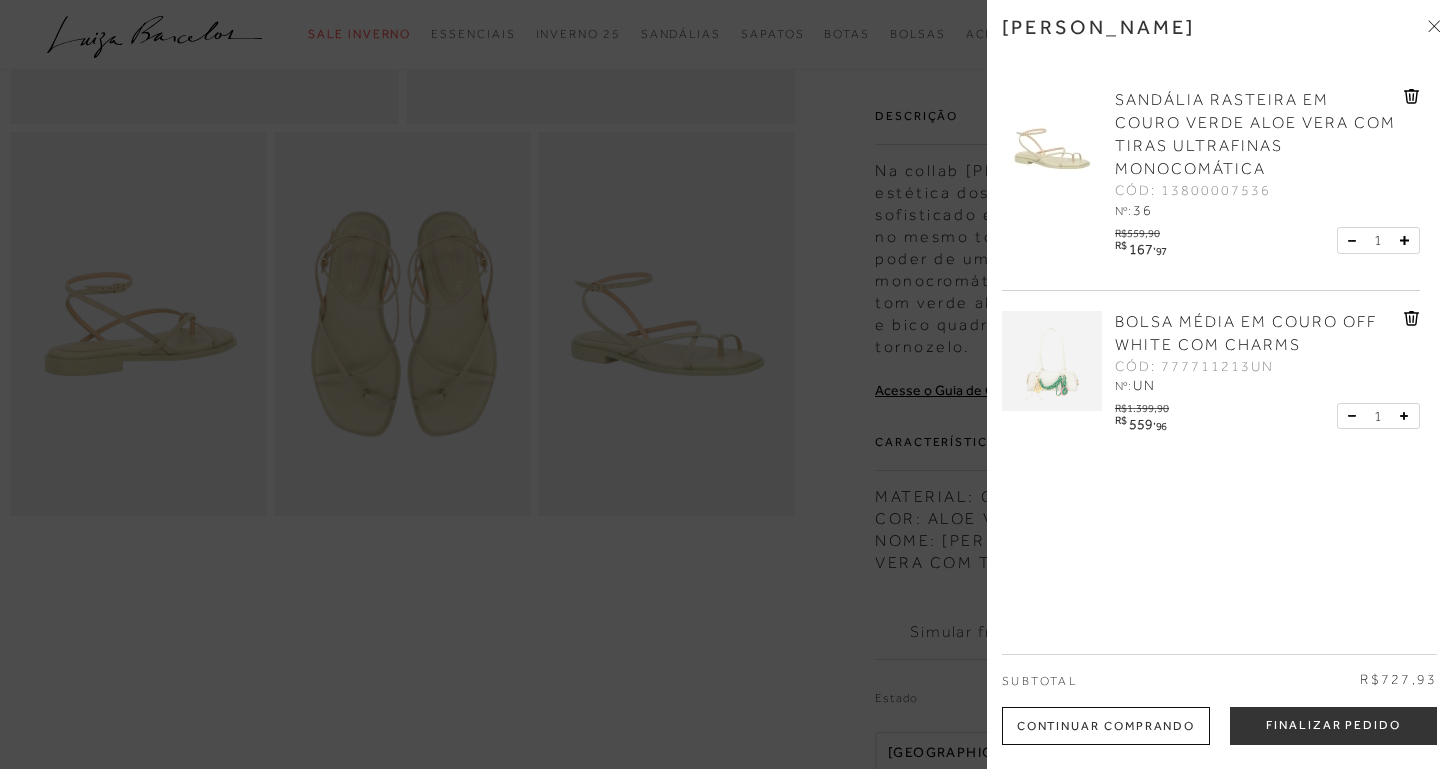 click at bounding box center [727, 384] 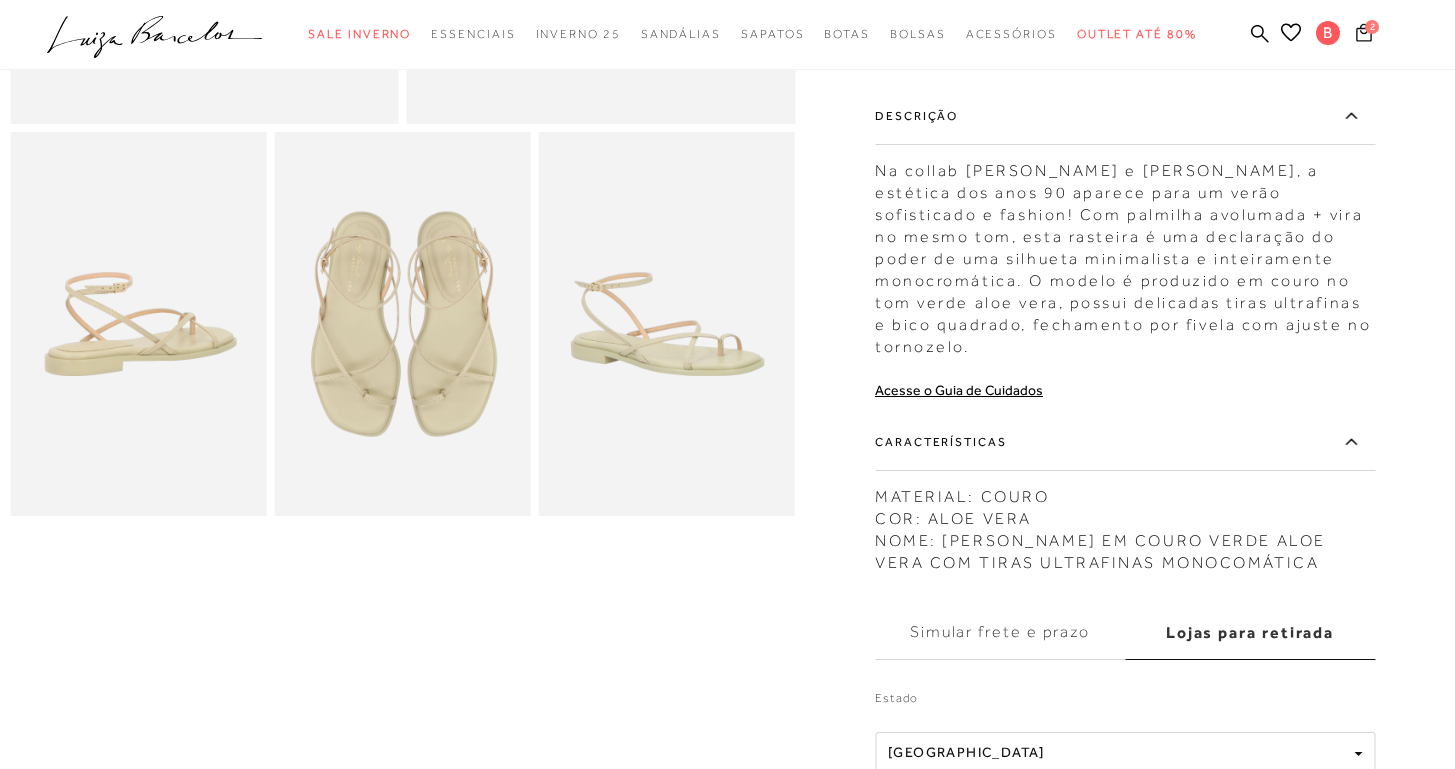 click 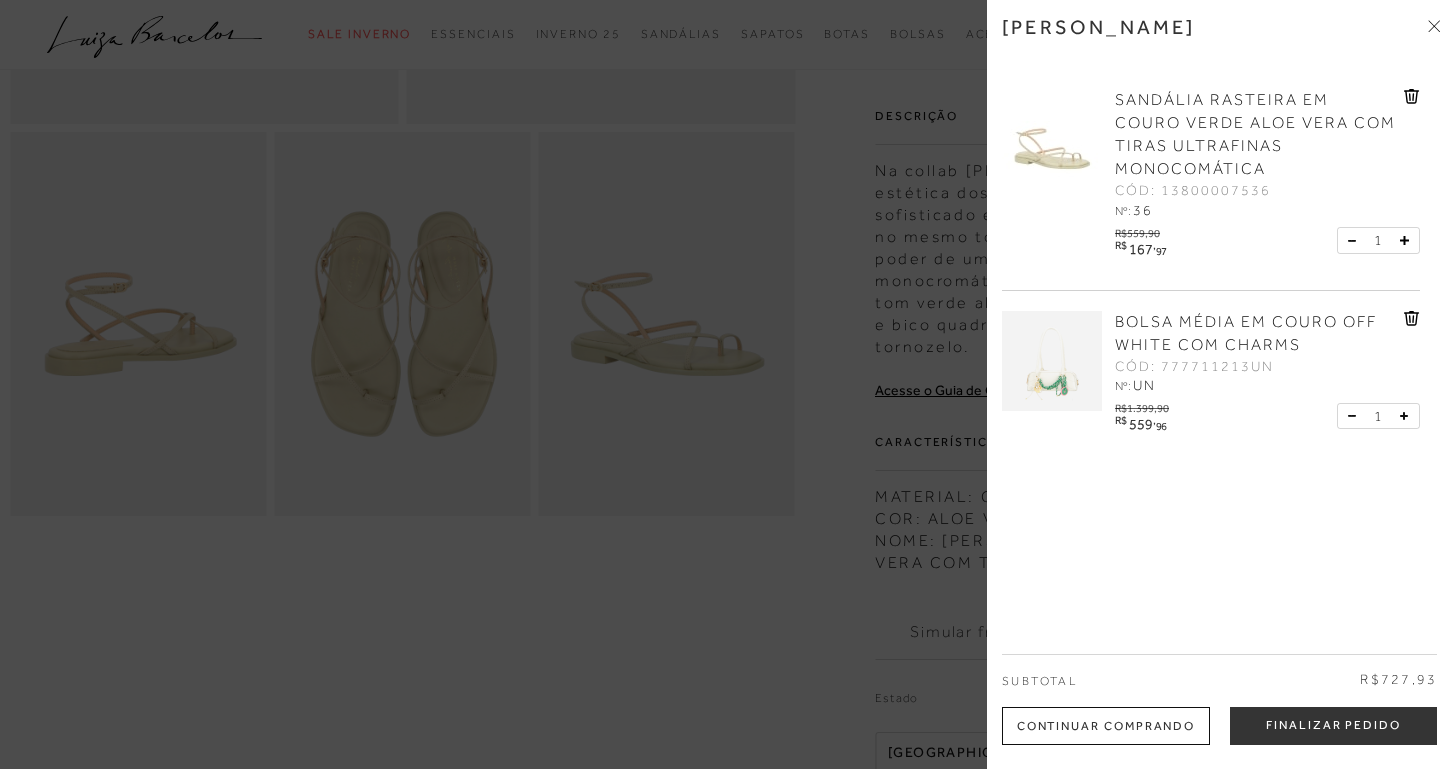 click at bounding box center [727, 384] 